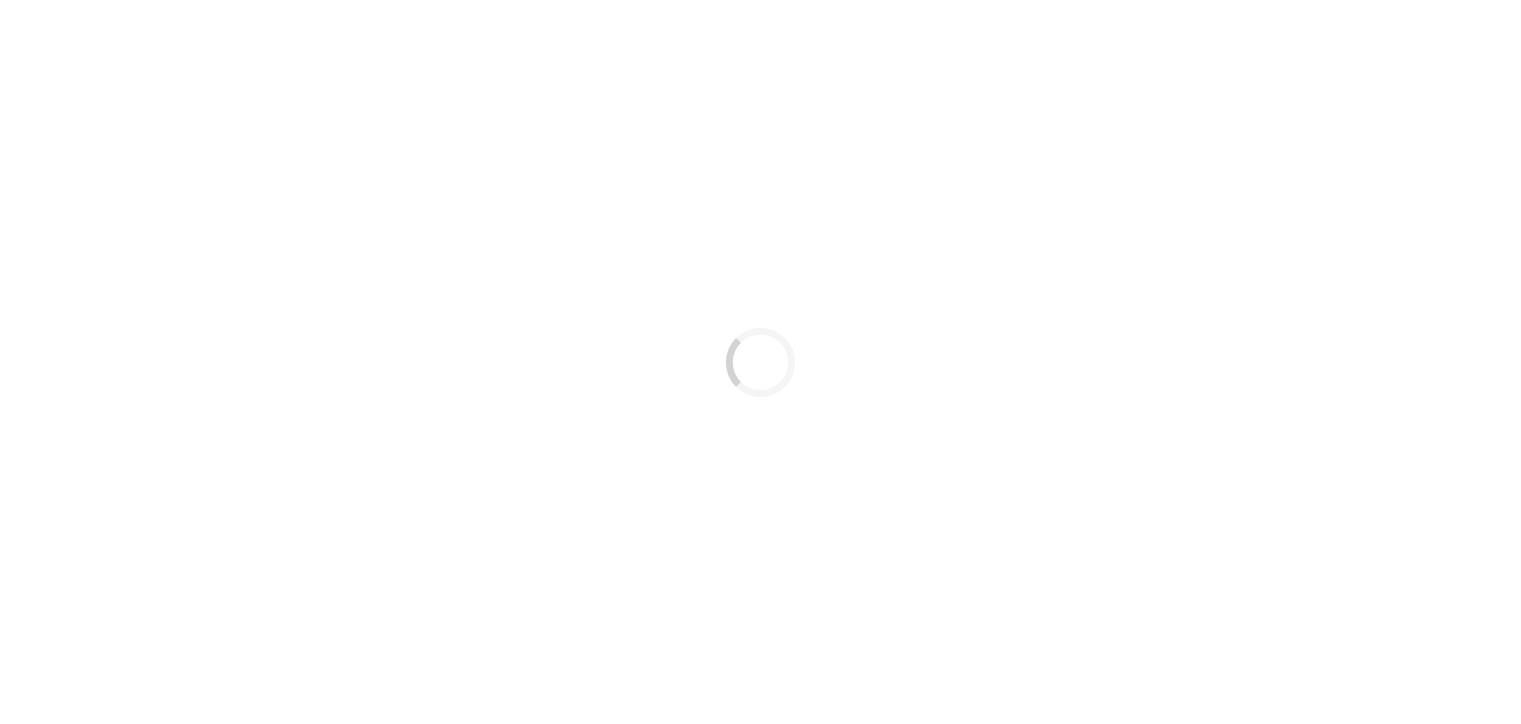scroll, scrollTop: 0, scrollLeft: 0, axis: both 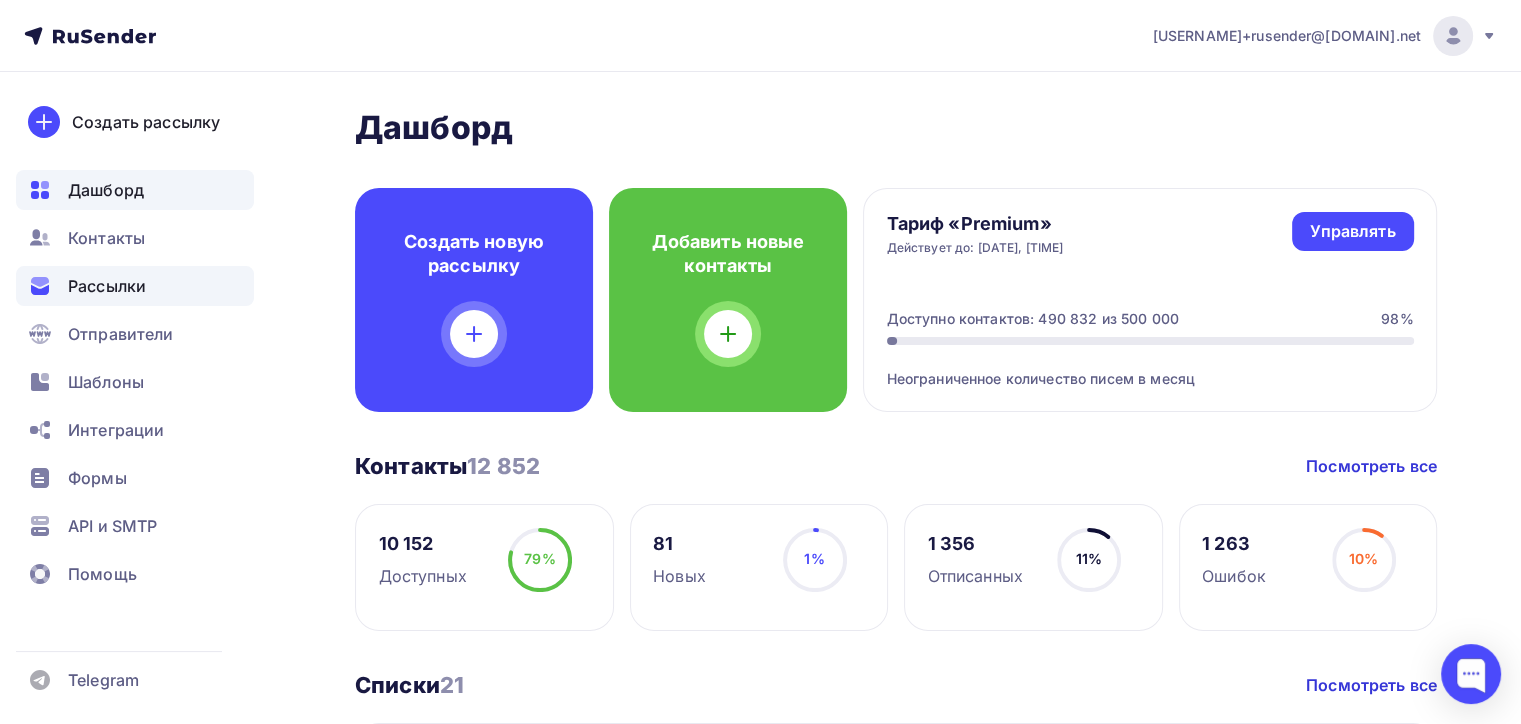 click on "Рассылки" at bounding box center [107, 286] 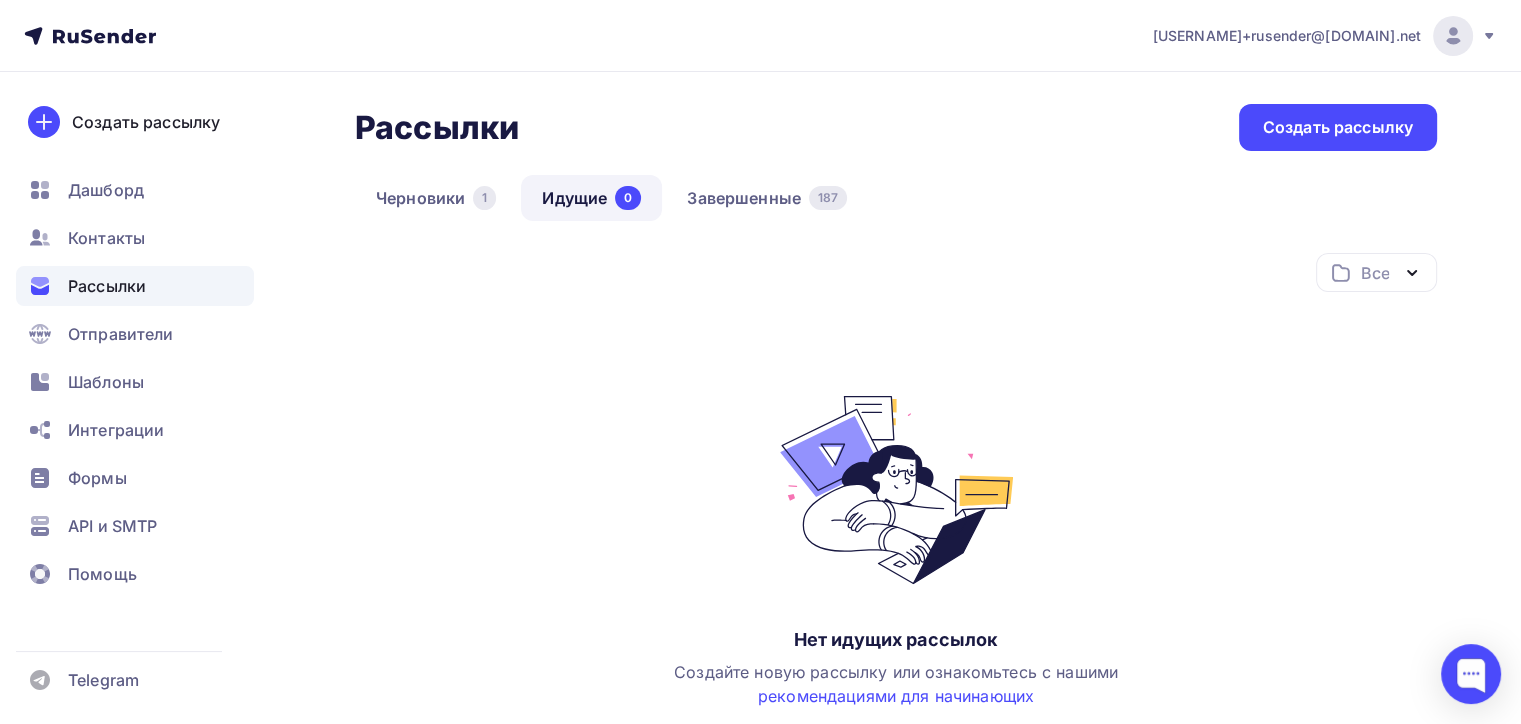 click on "Идущие
0" at bounding box center [591, 198] 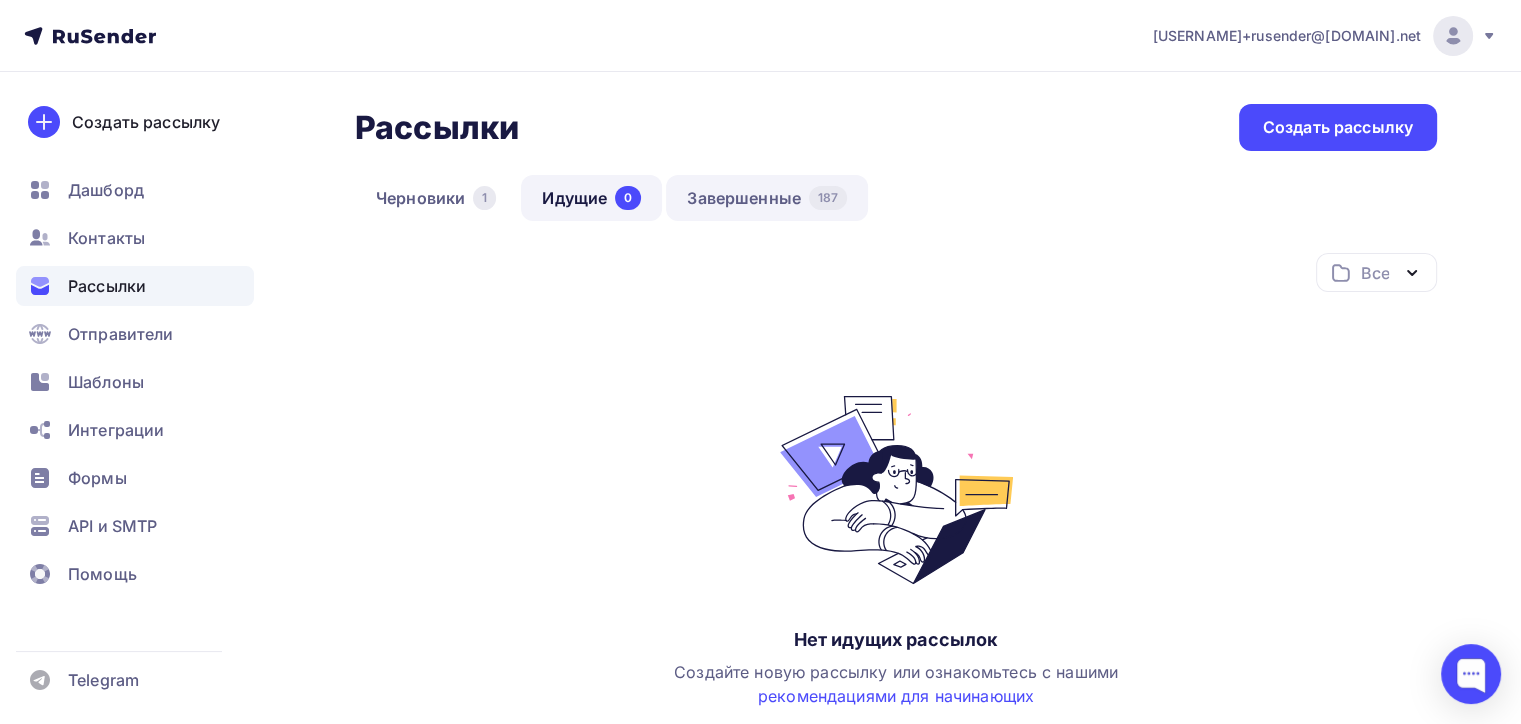click on "Завершенные
187" at bounding box center (767, 198) 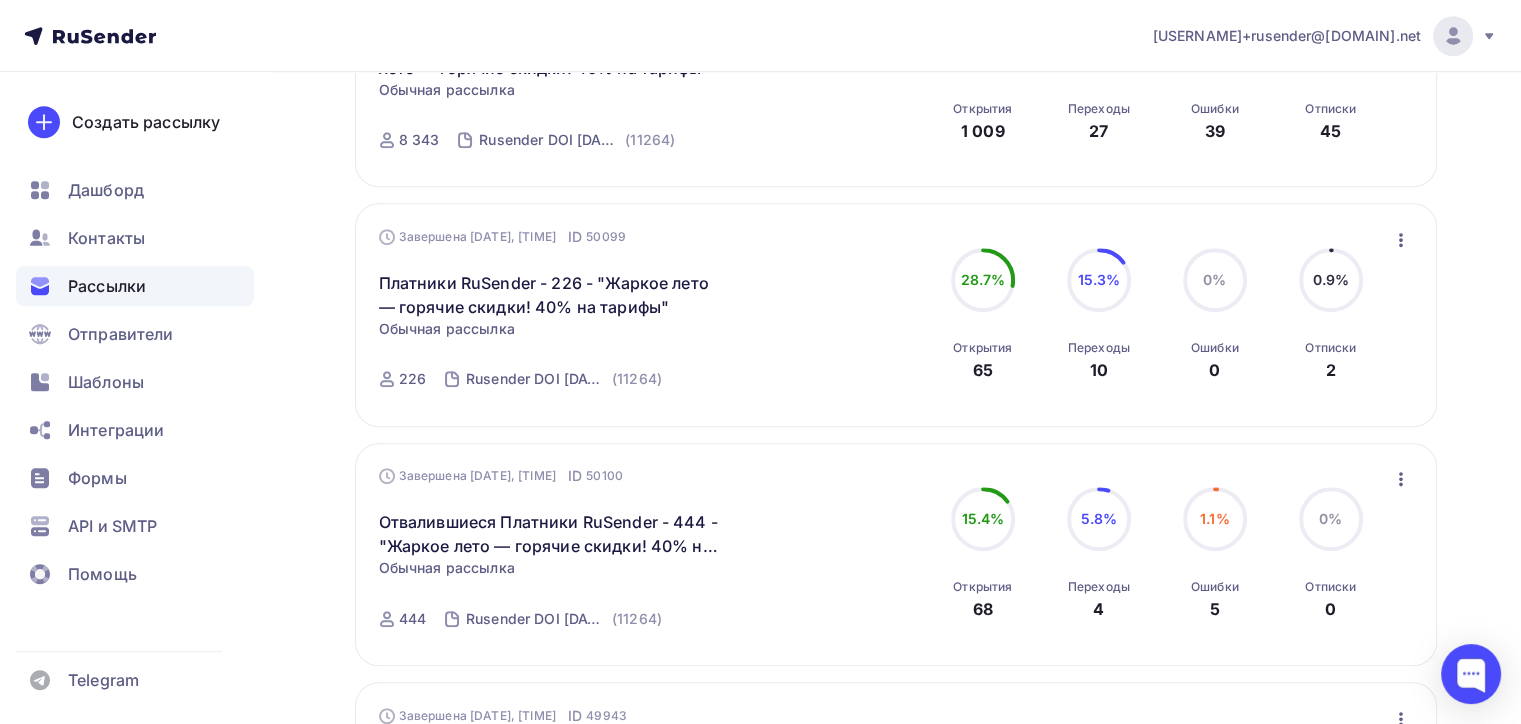scroll, scrollTop: 1100, scrollLeft: 0, axis: vertical 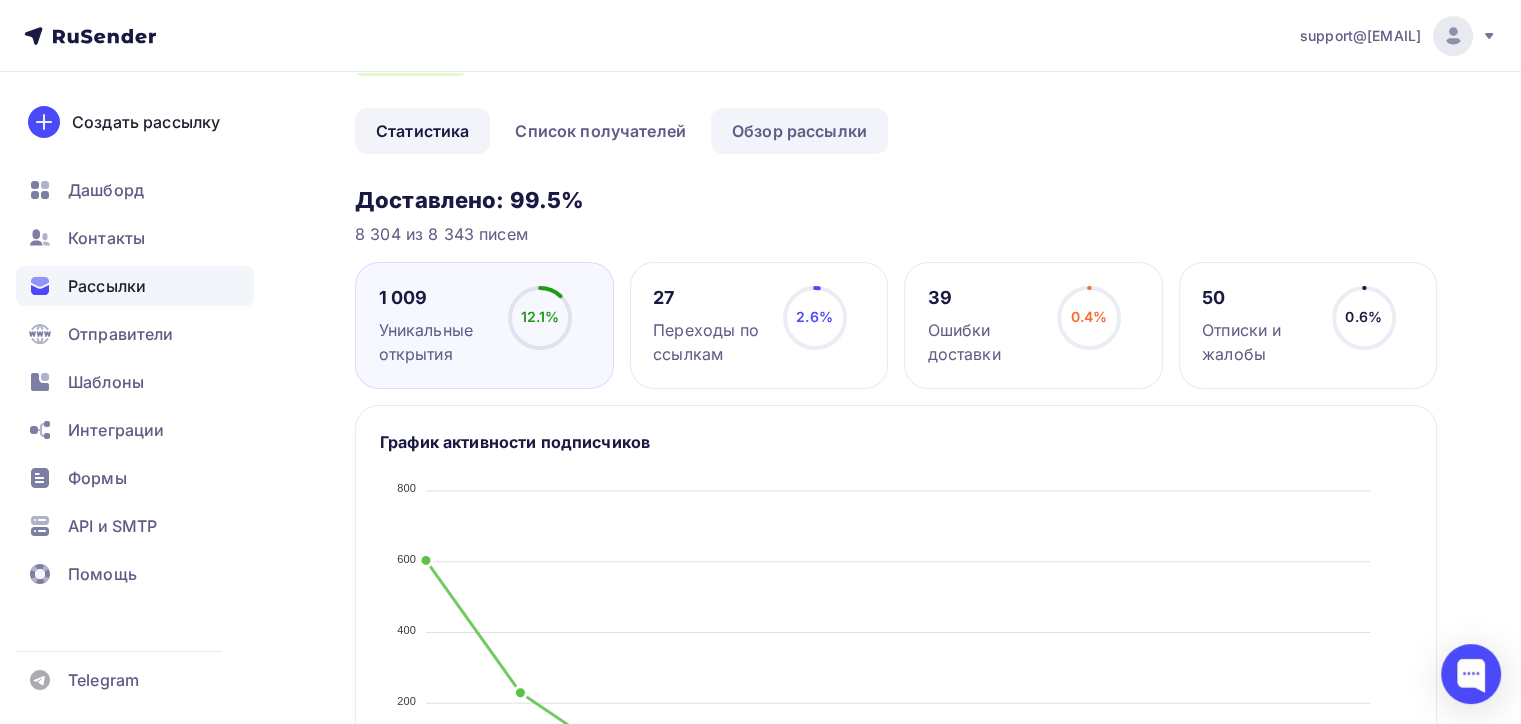 click on "Обзор рассылки" at bounding box center (799, 131) 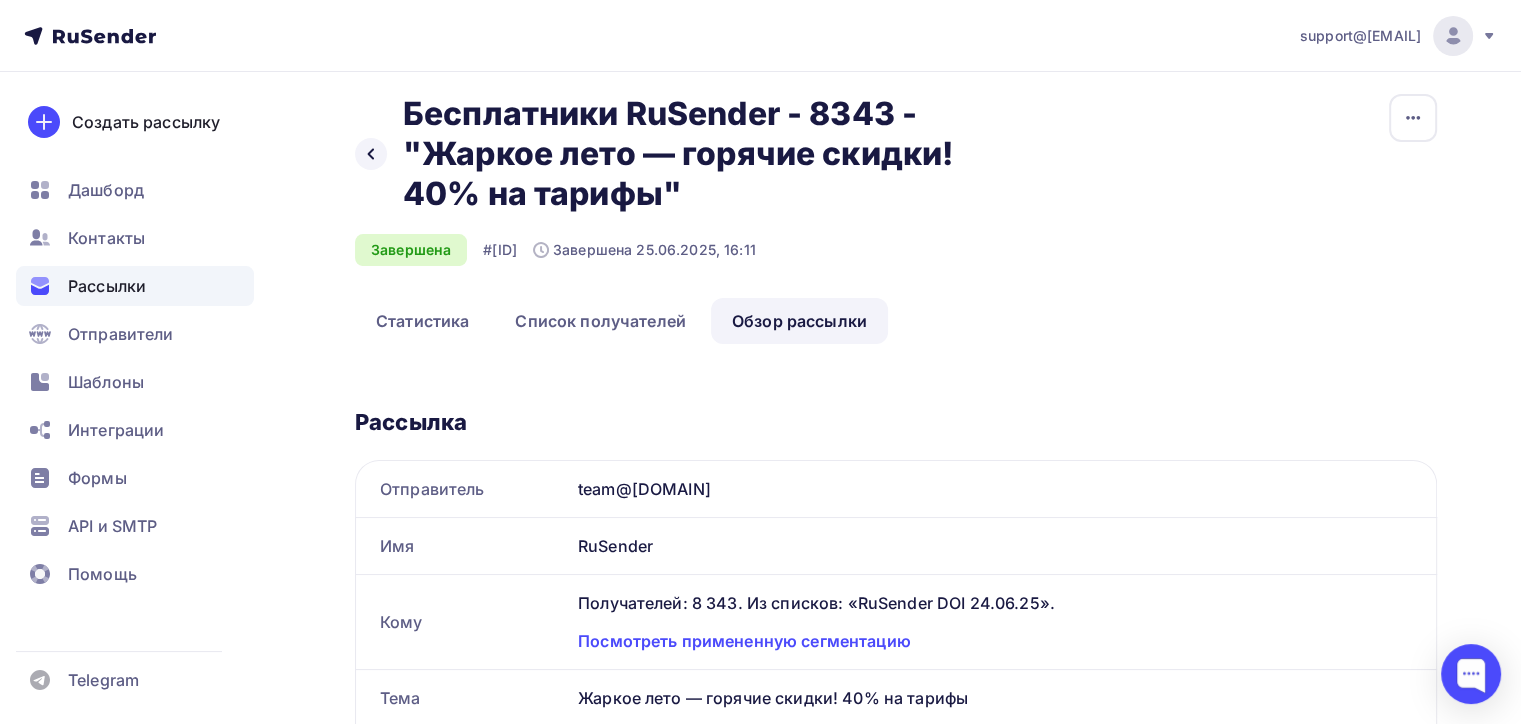 scroll, scrollTop: 0, scrollLeft: 0, axis: both 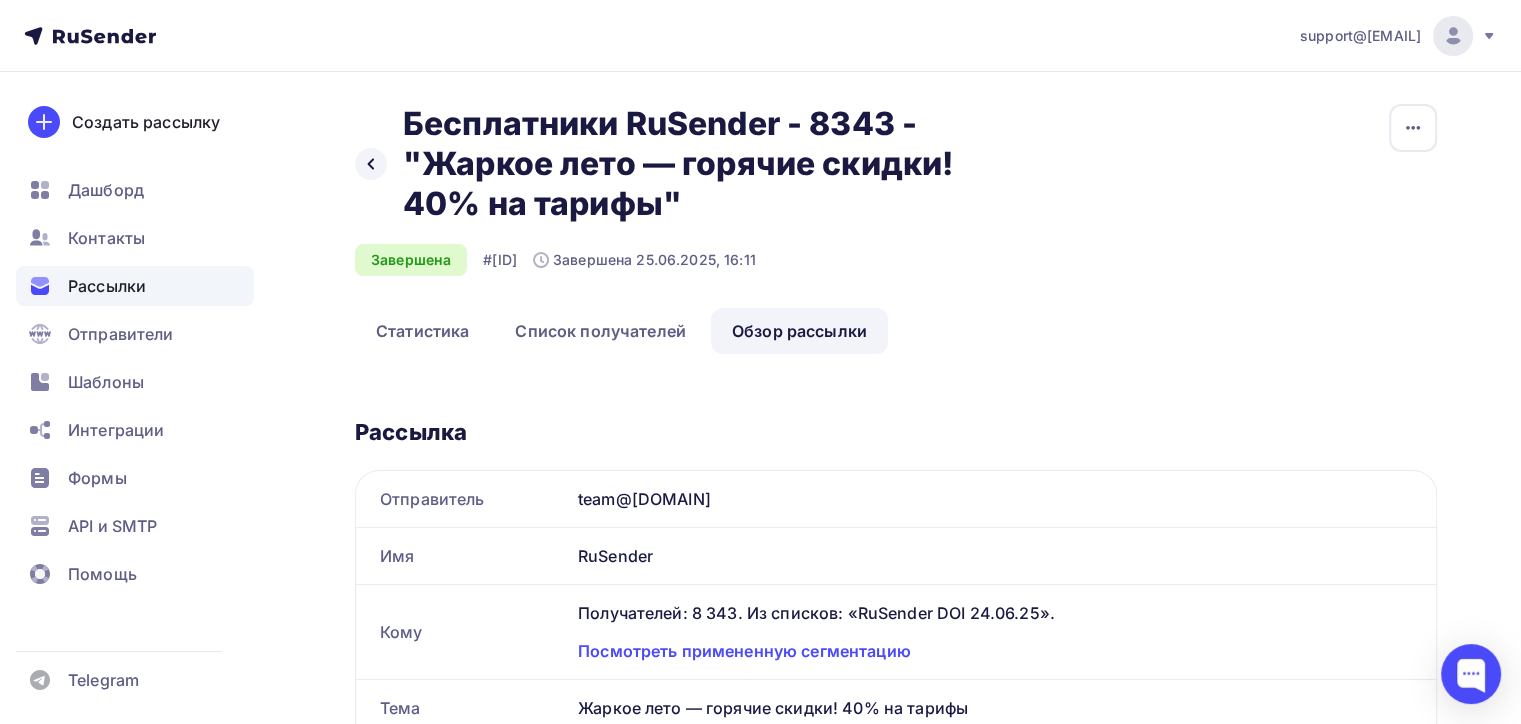 click on "Рассылки" at bounding box center [135, 286] 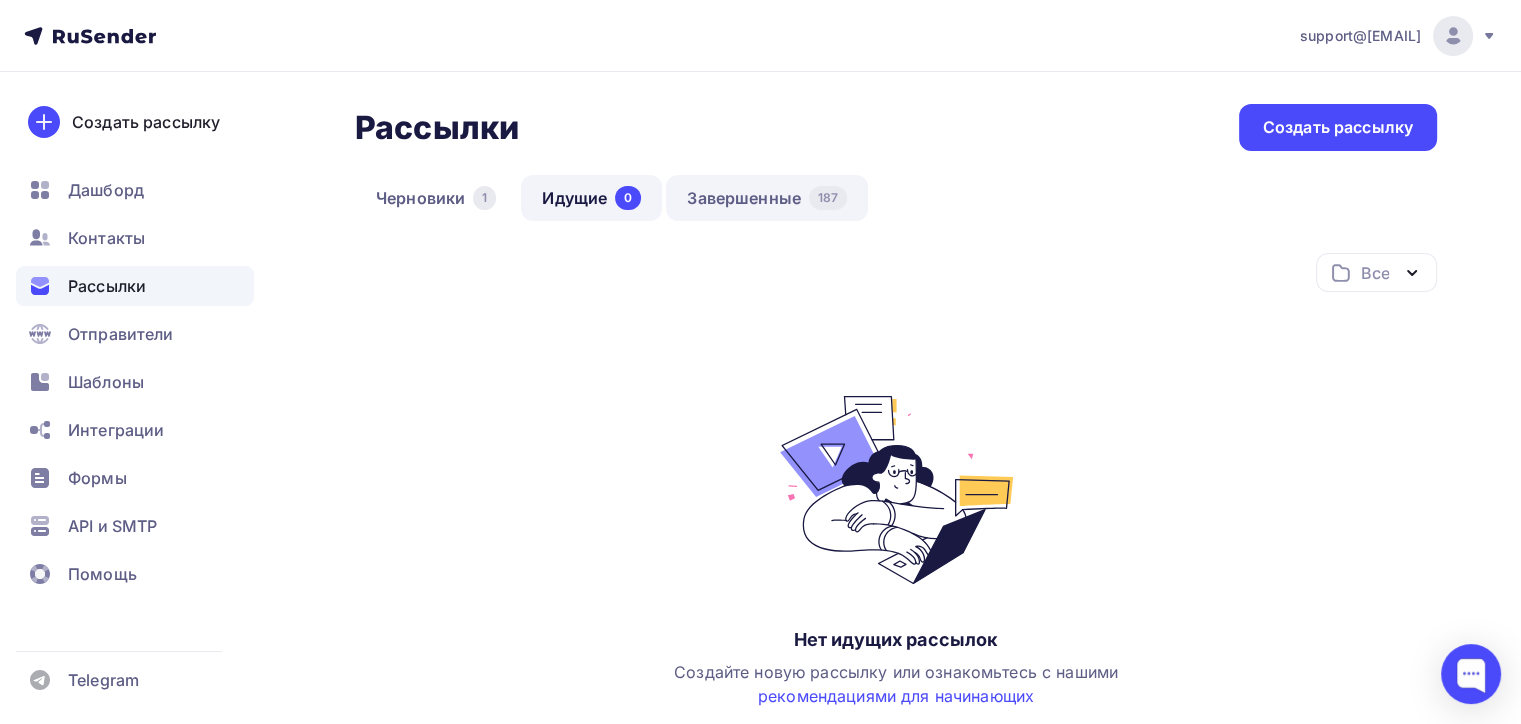 click on "Завершенные
187" at bounding box center [767, 198] 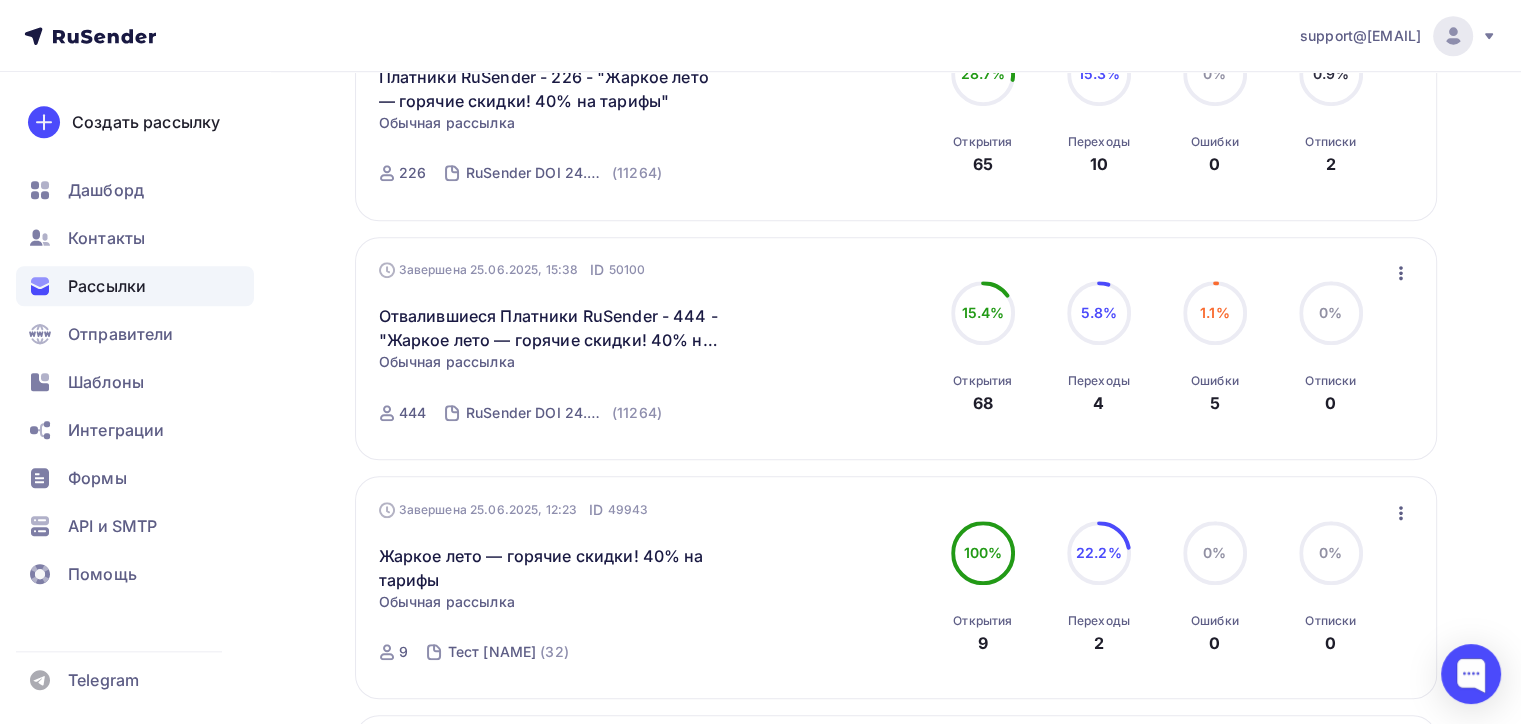 scroll, scrollTop: 1400, scrollLeft: 0, axis: vertical 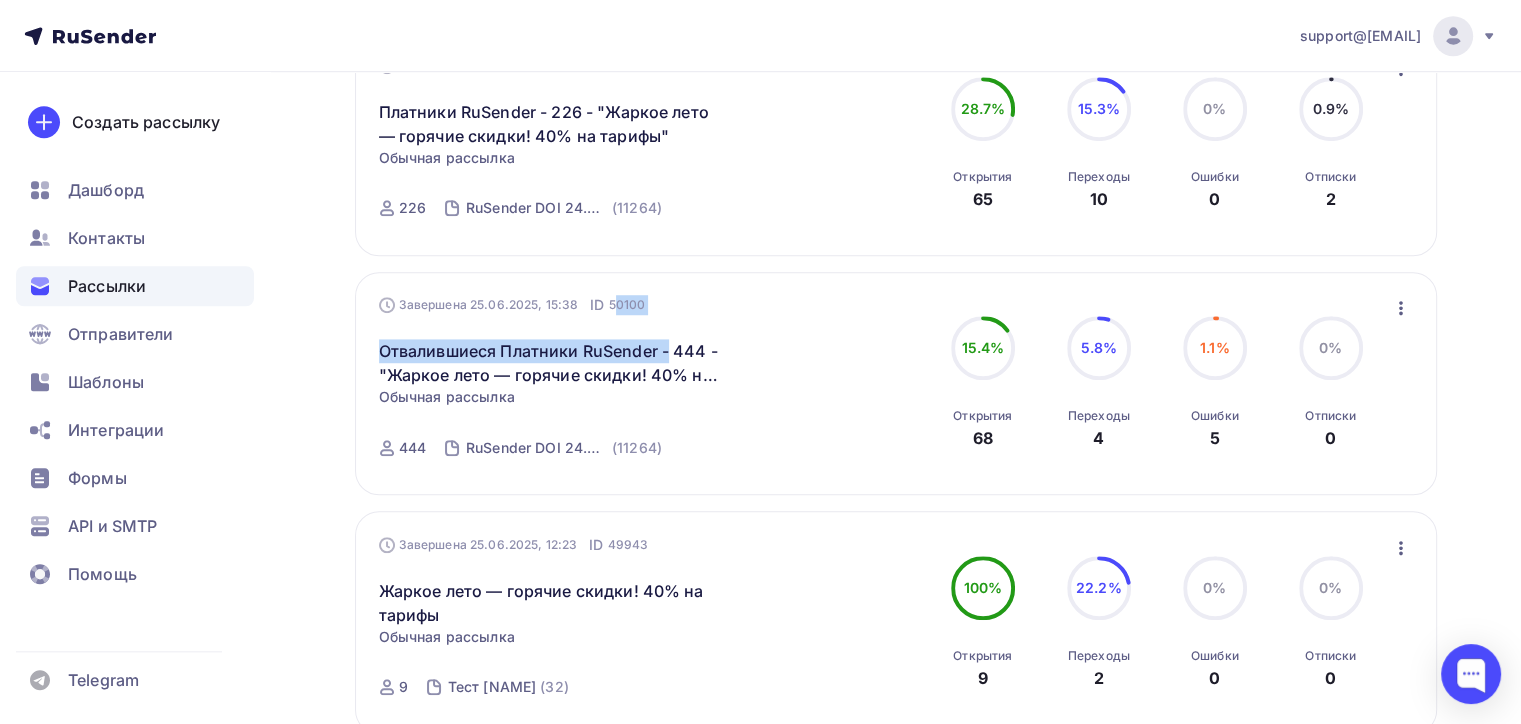 drag, startPoint x: 621, startPoint y: 293, endPoint x: 610, endPoint y: 292, distance: 11.045361 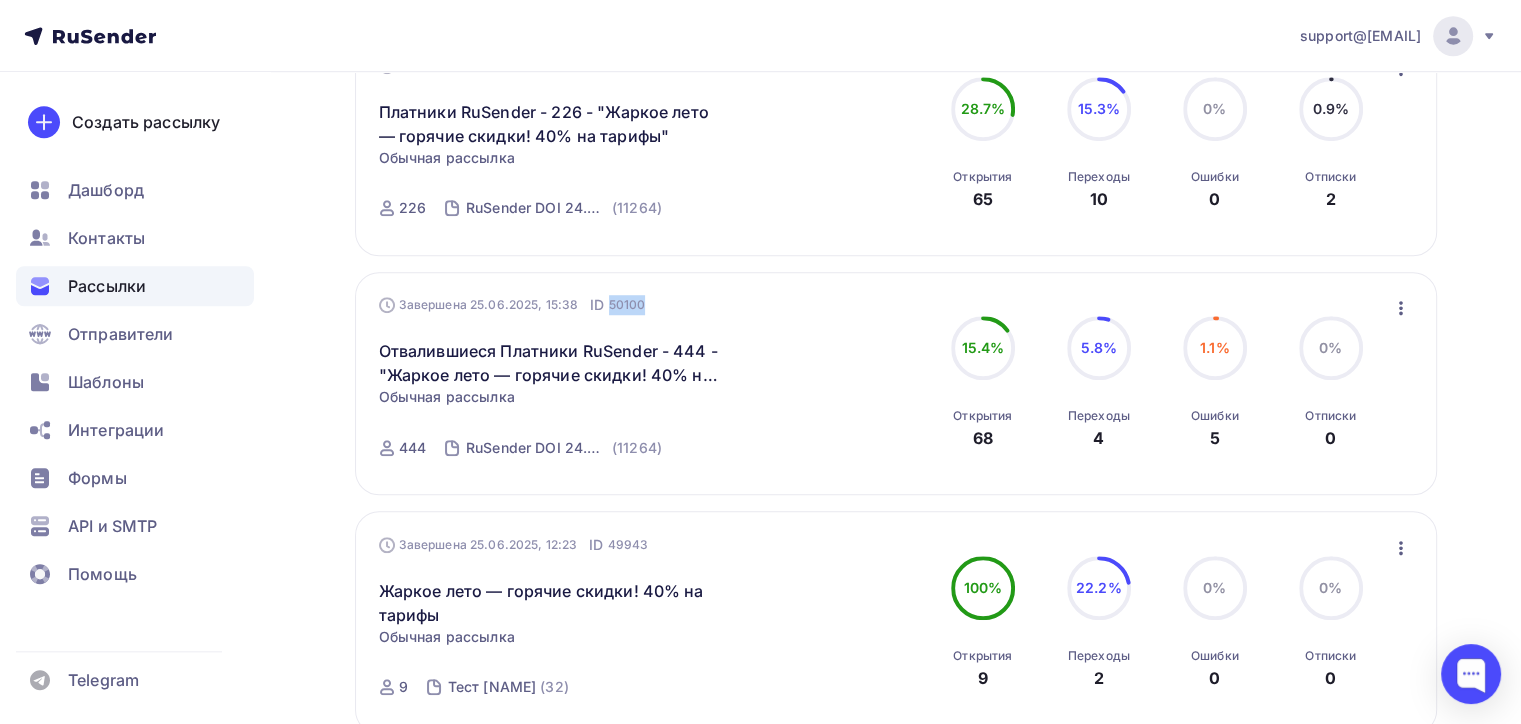 click on "50100" at bounding box center [627, 305] 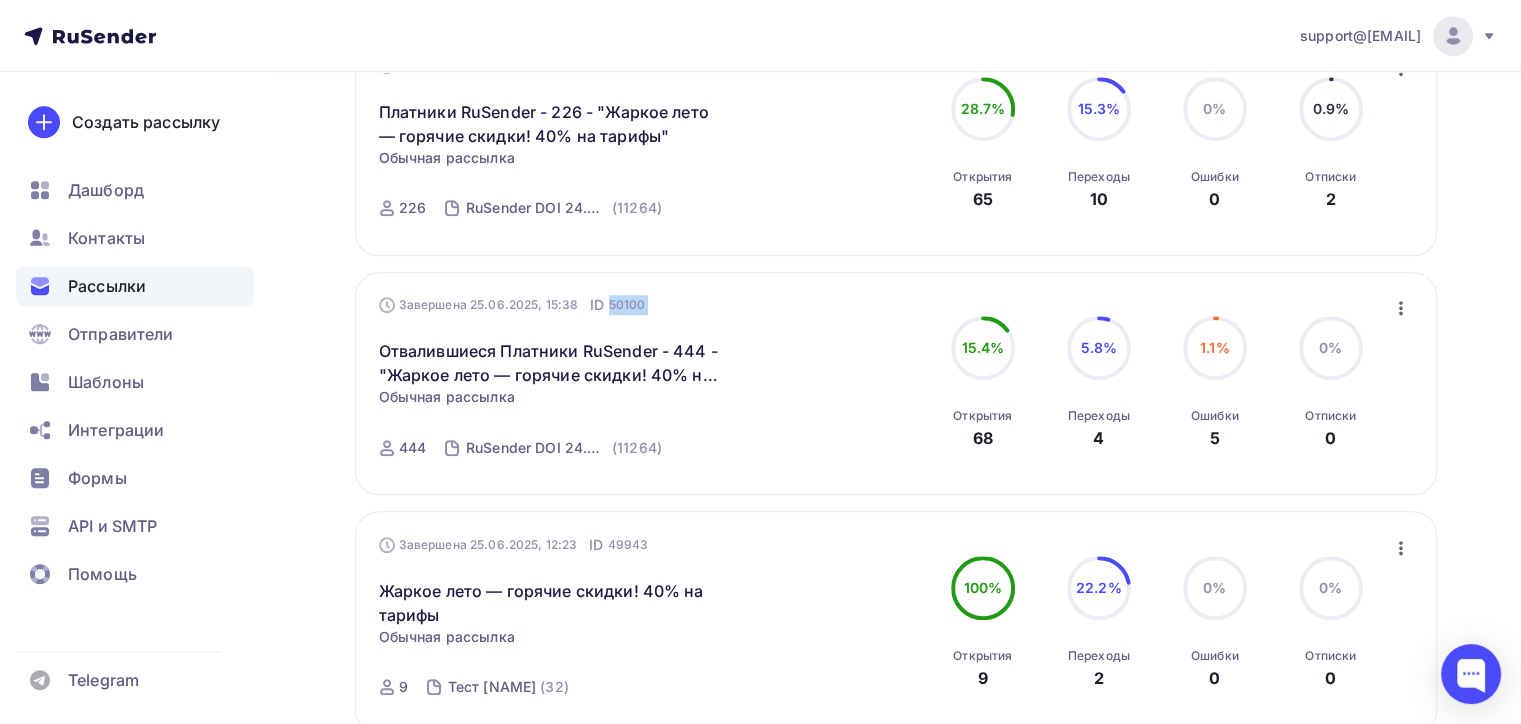 click on "50100" at bounding box center [627, 305] 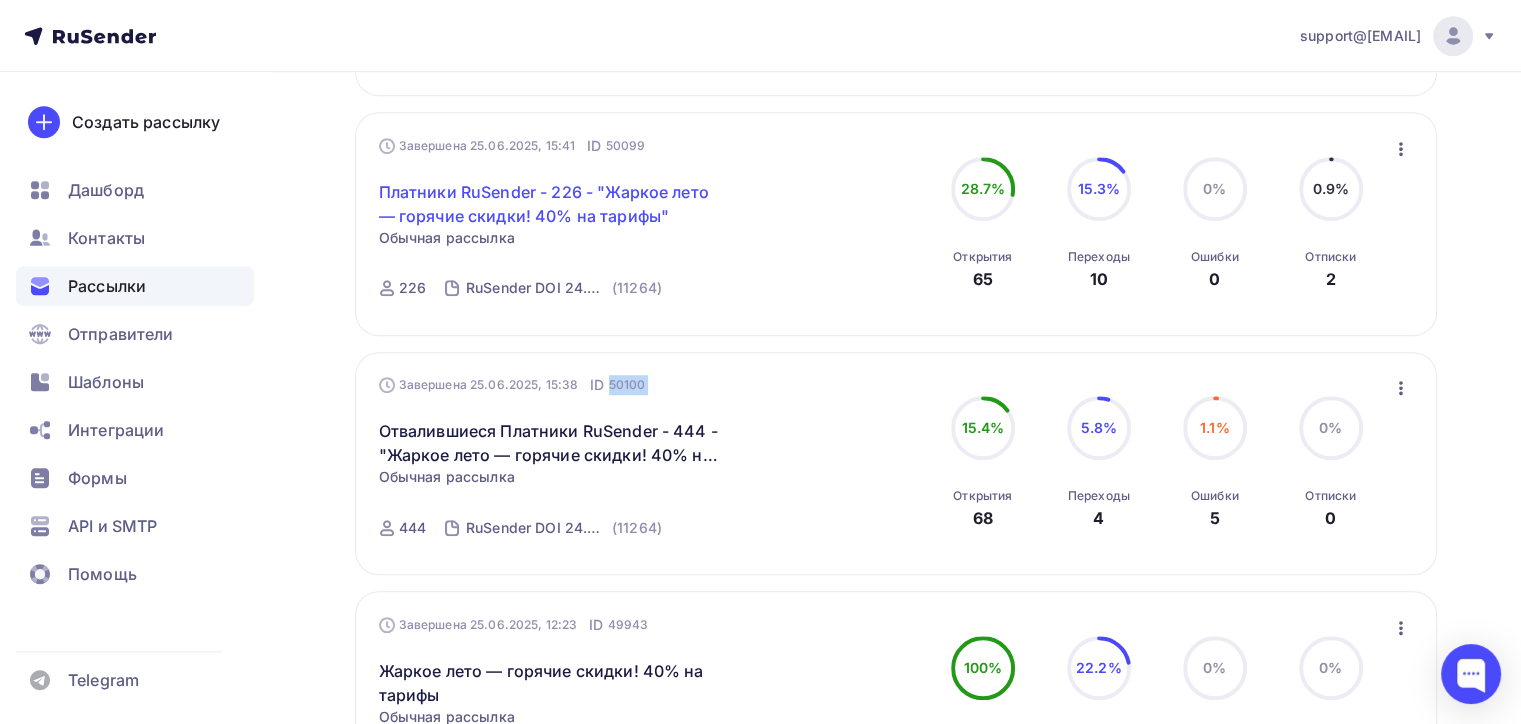 scroll, scrollTop: 1200, scrollLeft: 0, axis: vertical 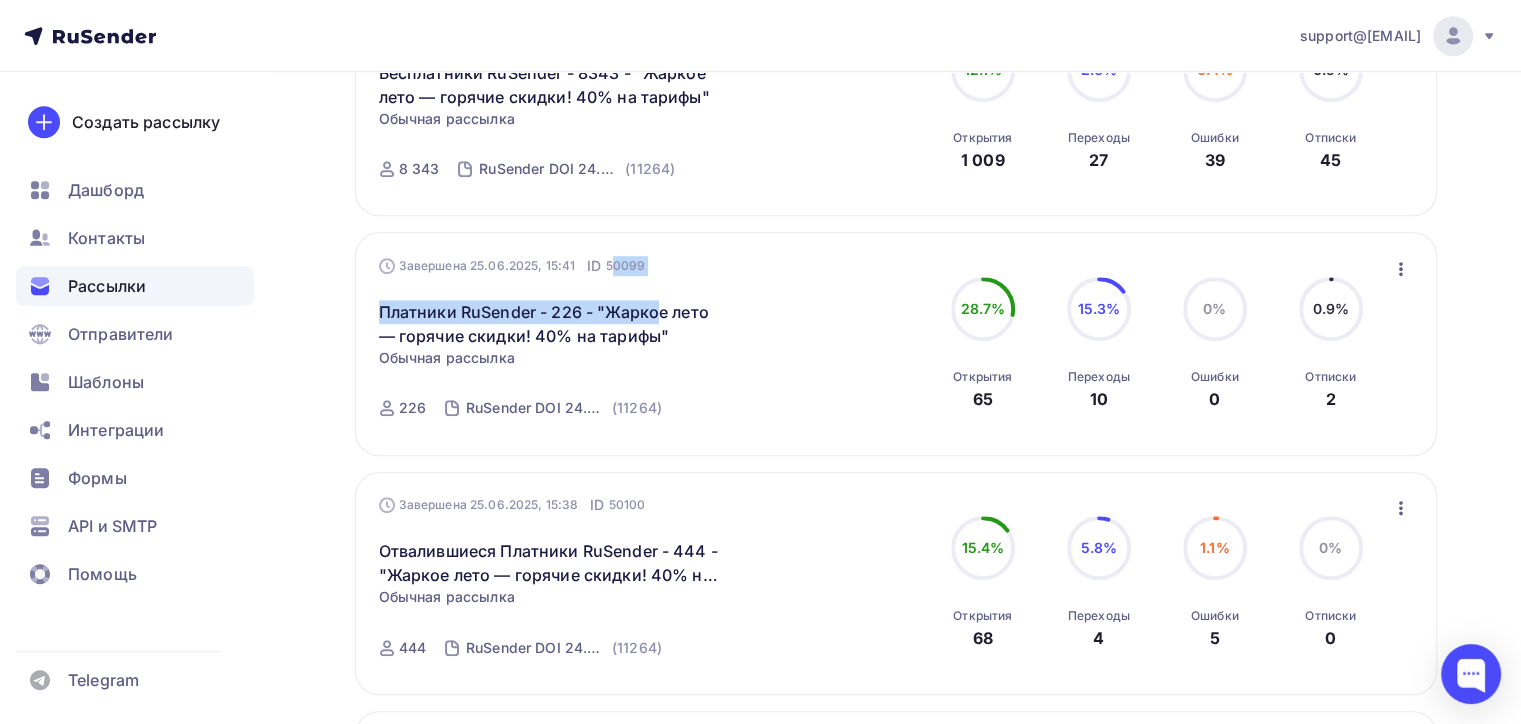 drag, startPoint x: 650, startPoint y: 257, endPoint x: 609, endPoint y: 258, distance: 41.01219 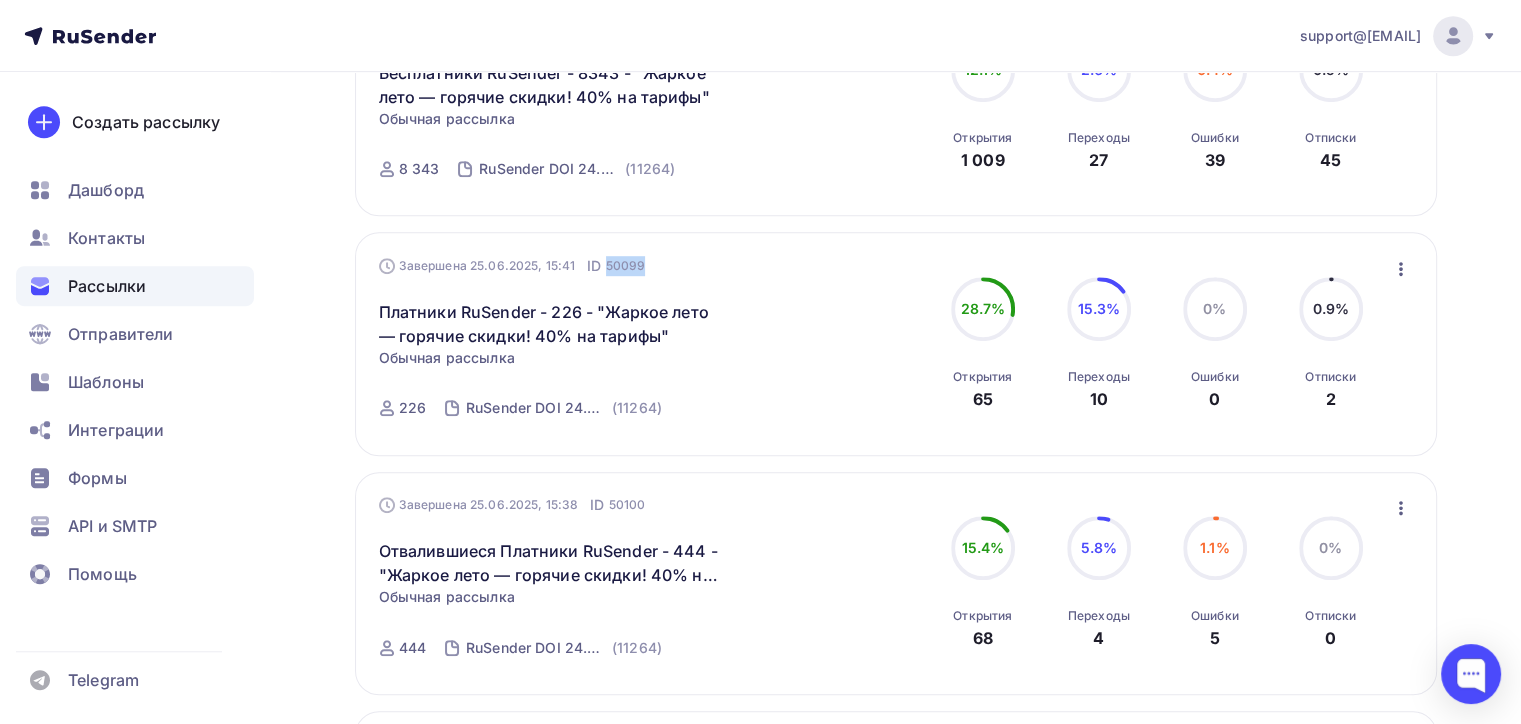 click on "50099" at bounding box center (626, 266) 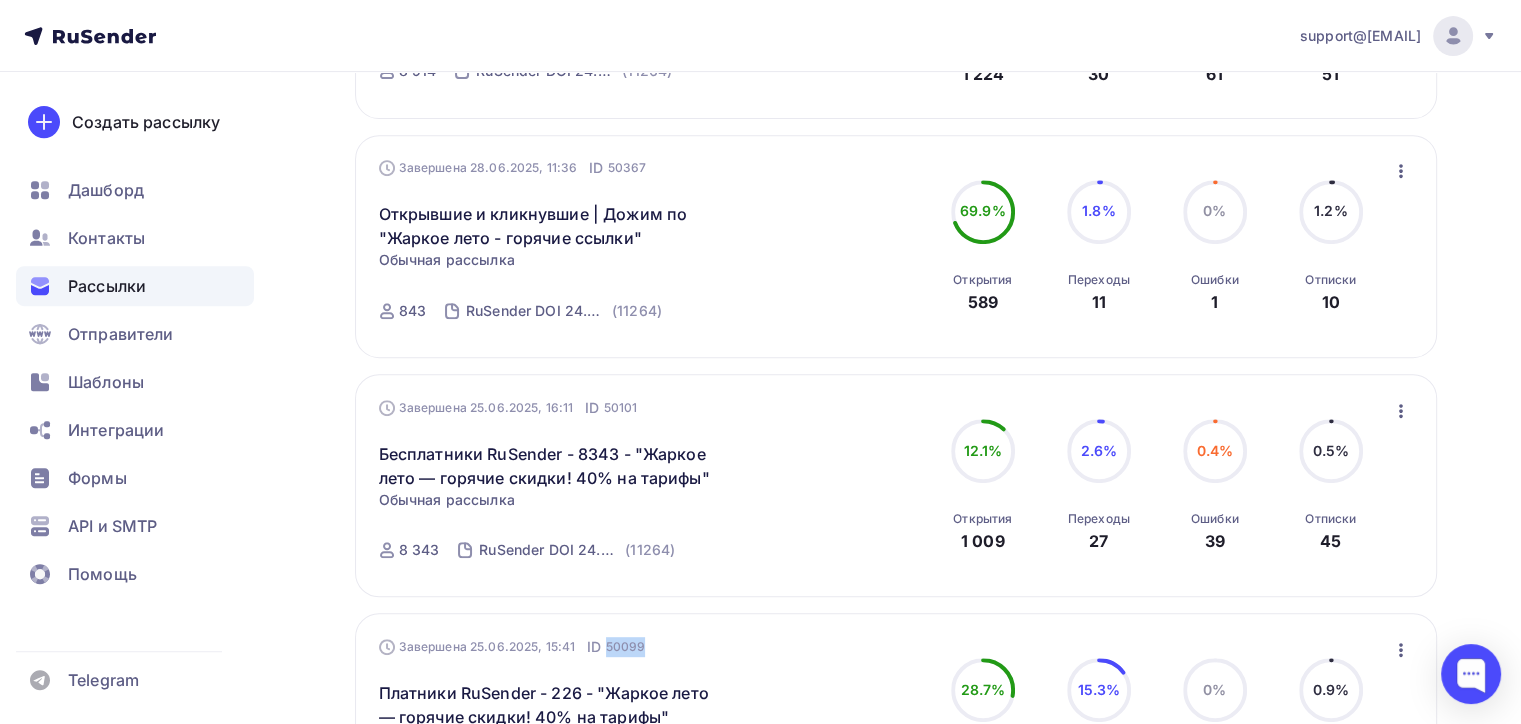 scroll, scrollTop: 800, scrollLeft: 0, axis: vertical 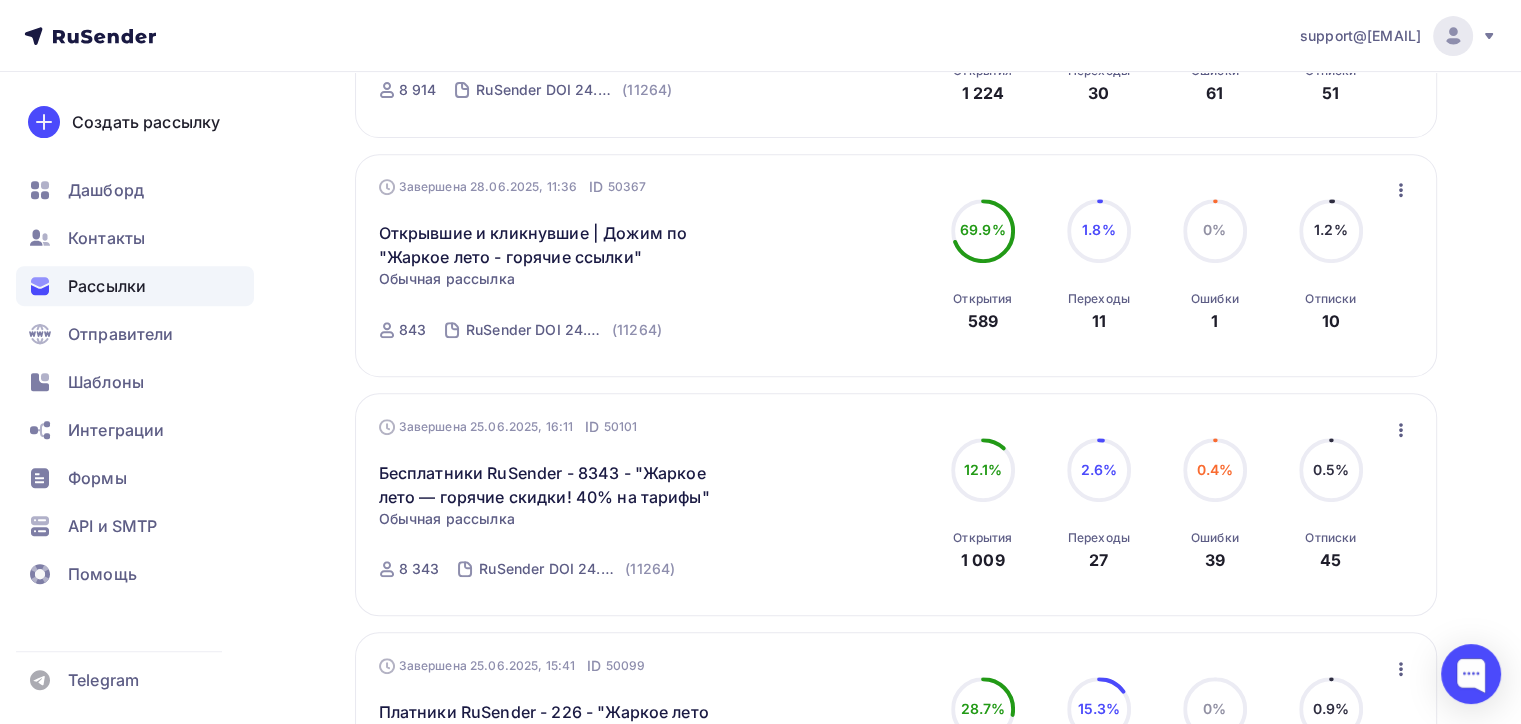 click on "50101" at bounding box center [621, 427] 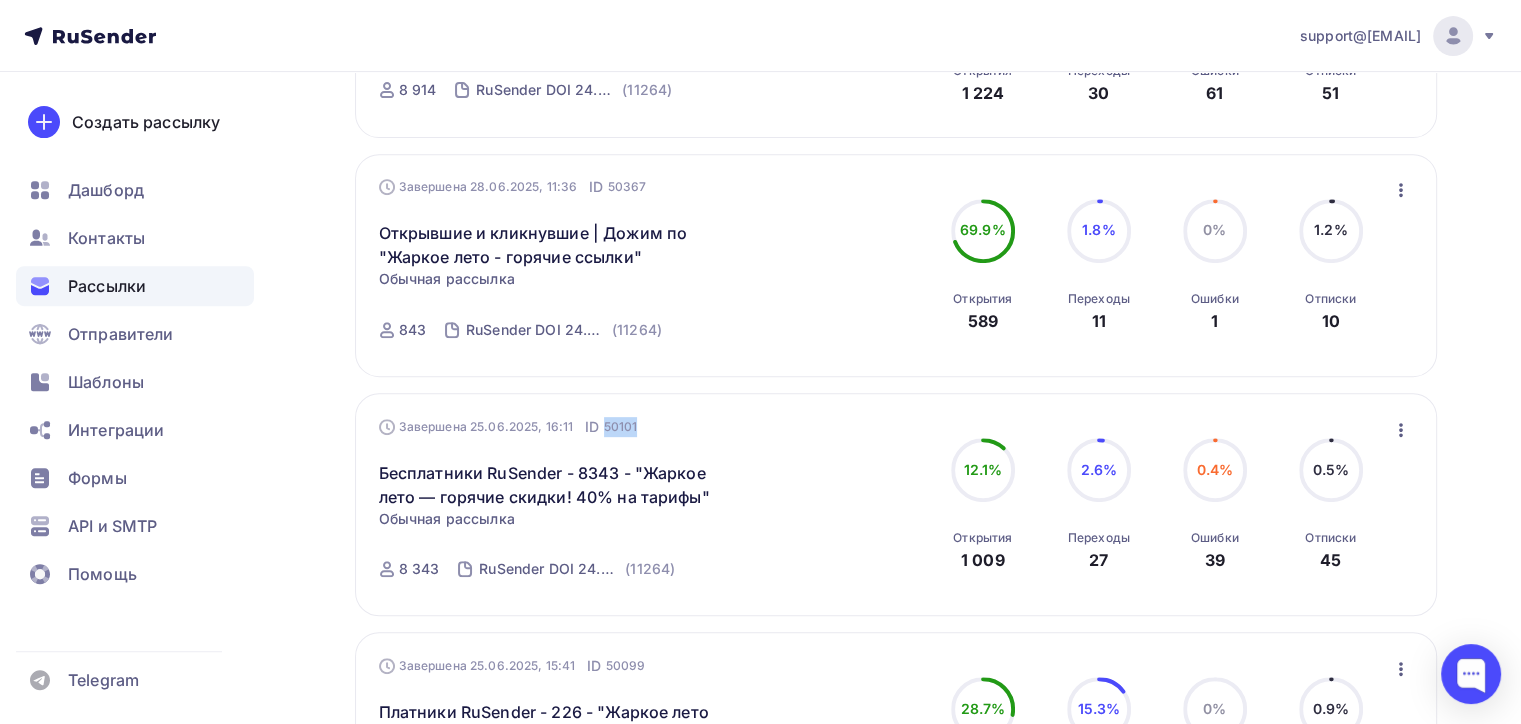 click on "50101" at bounding box center [621, 427] 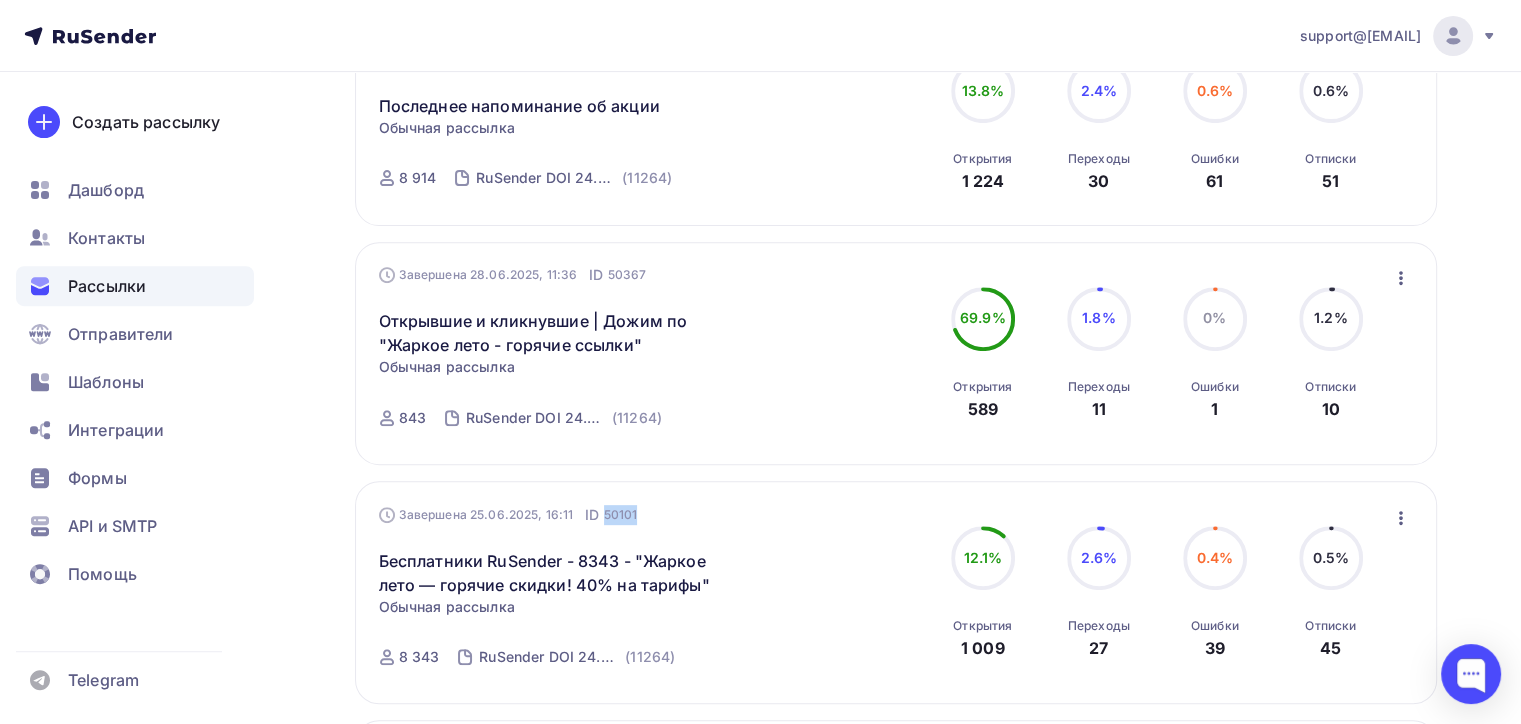 scroll, scrollTop: 500, scrollLeft: 0, axis: vertical 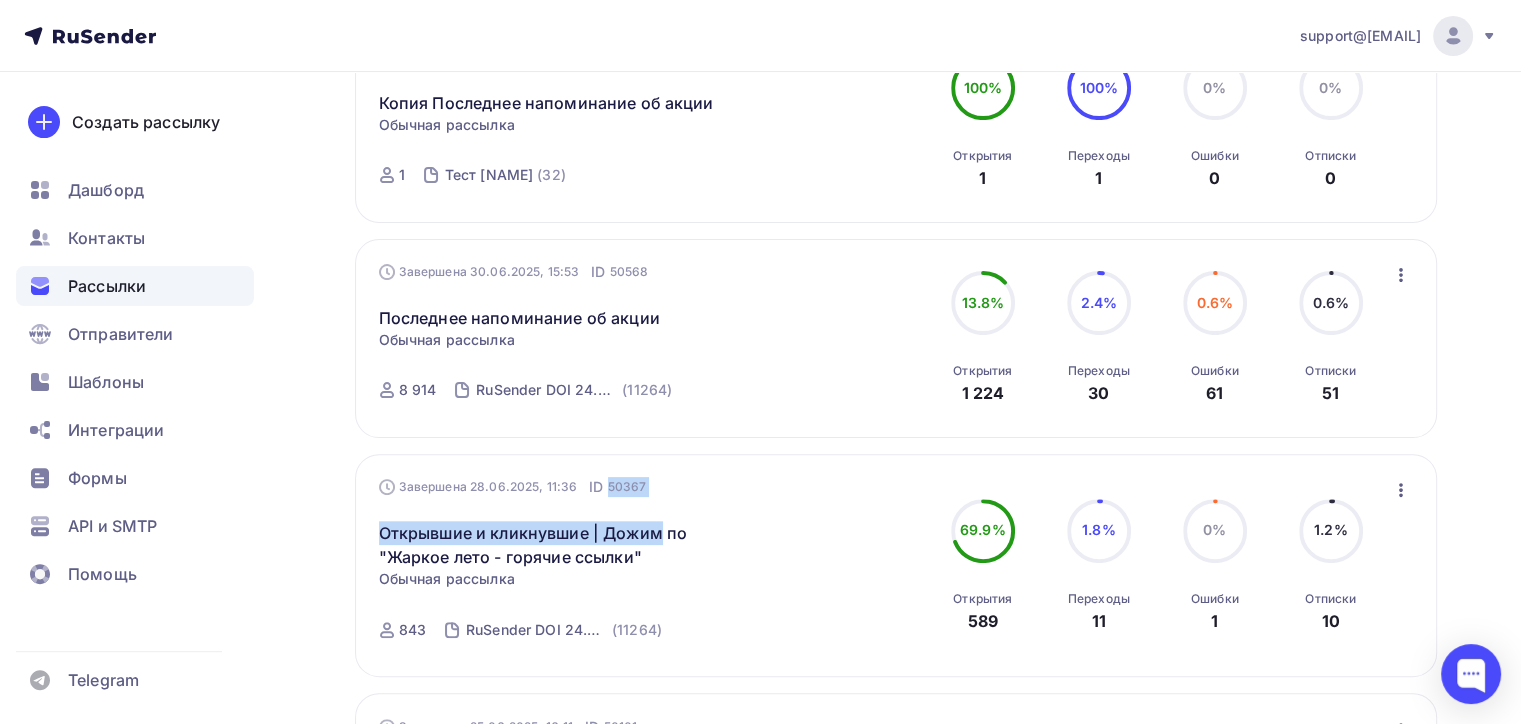 drag, startPoint x: 661, startPoint y: 481, endPoint x: 607, endPoint y: 478, distance: 54.08327 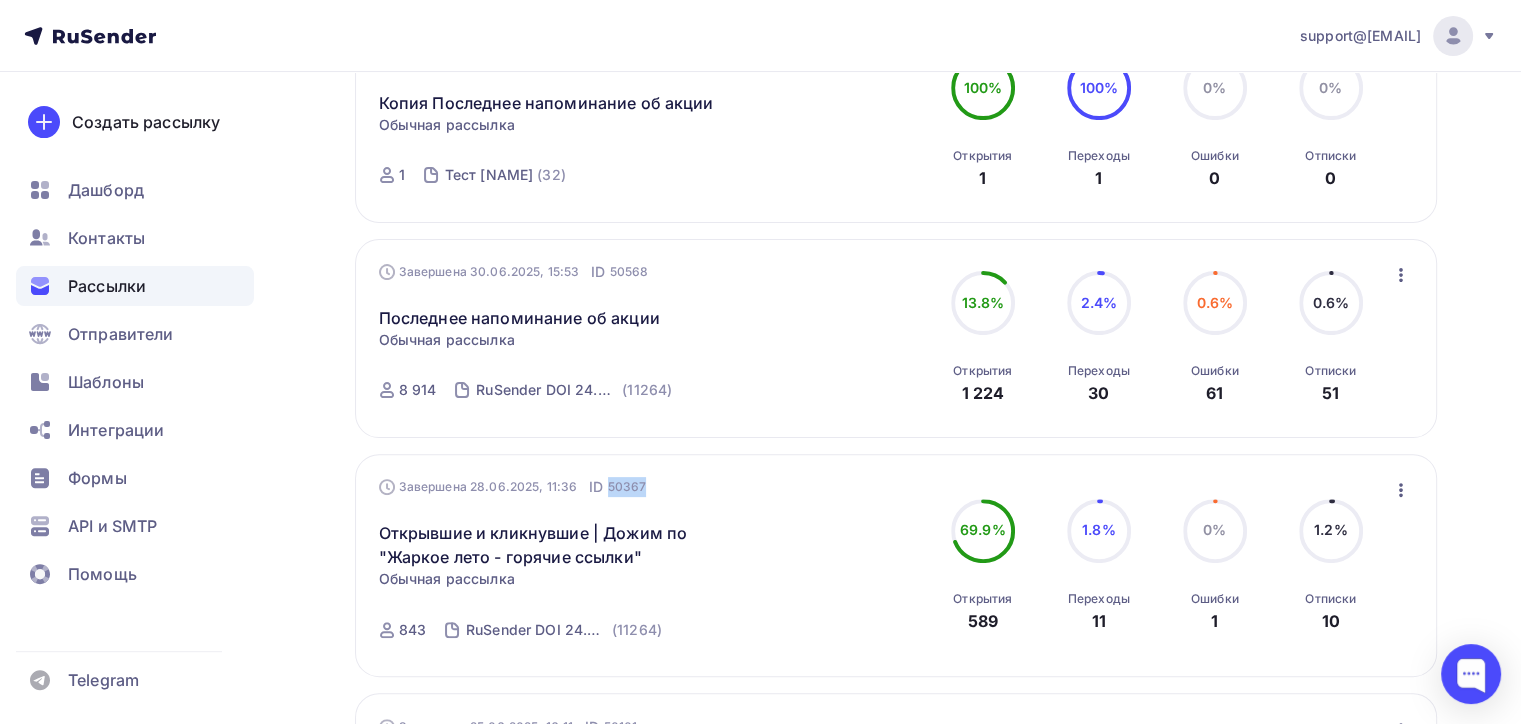 click on "50367" at bounding box center (627, 487) 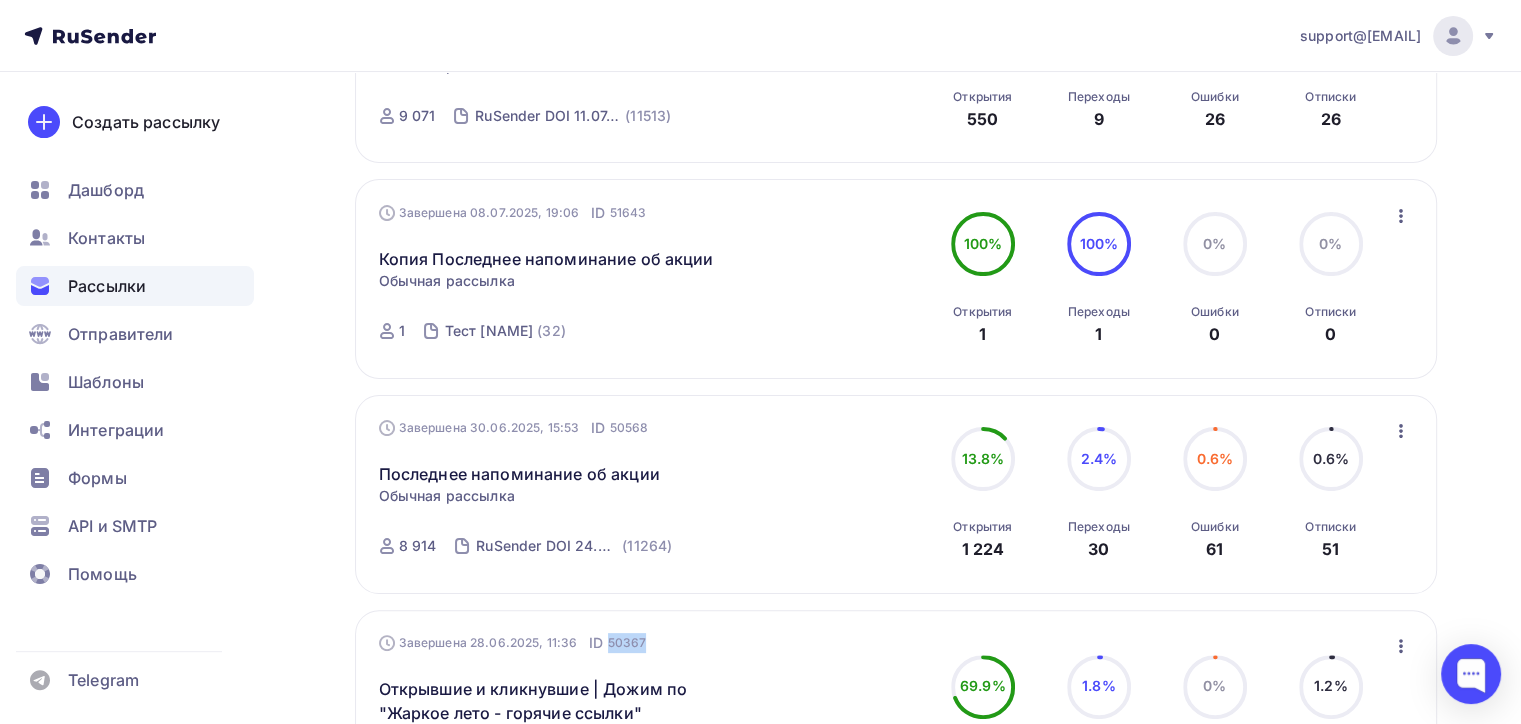 scroll, scrollTop: 300, scrollLeft: 0, axis: vertical 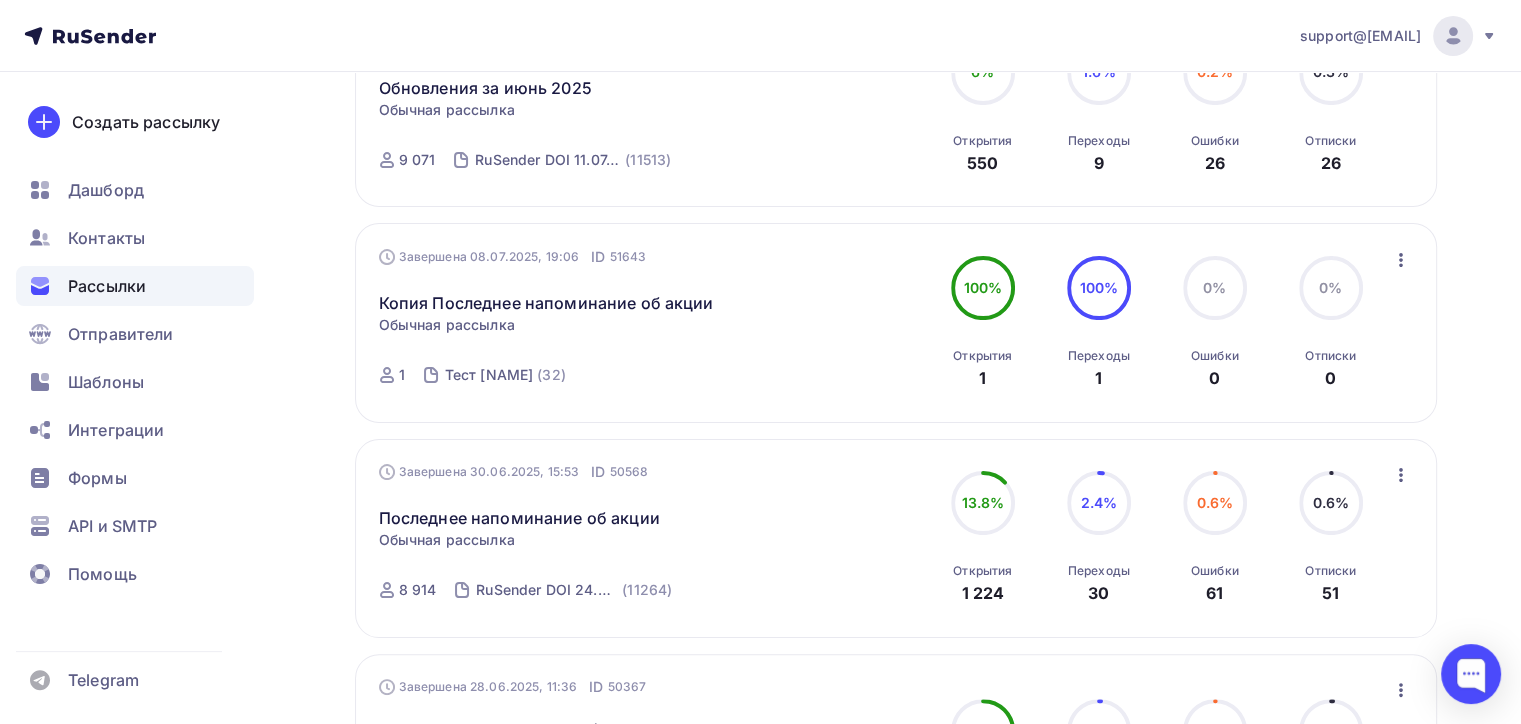 click on "50568" at bounding box center (629, 472) 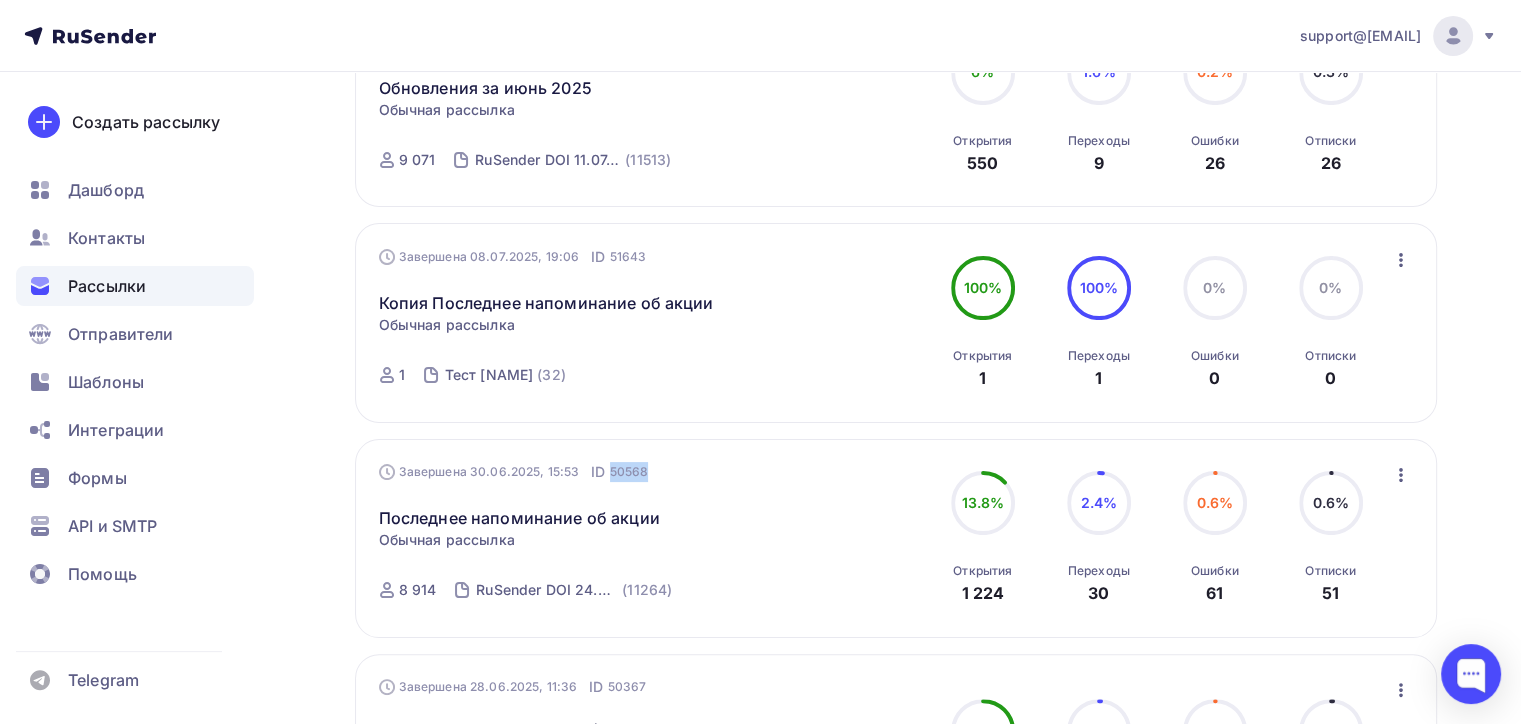 click on "50568" at bounding box center (629, 472) 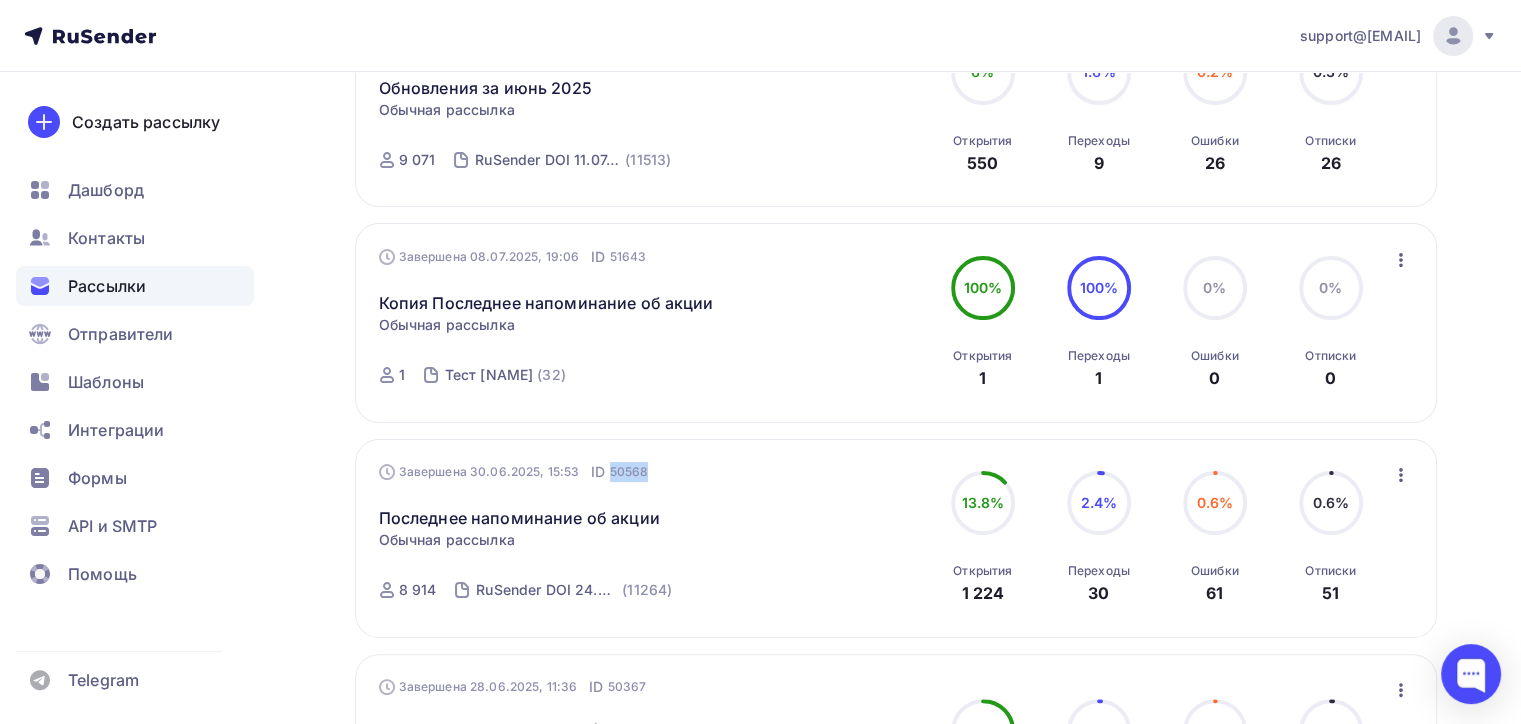 copy on "50568" 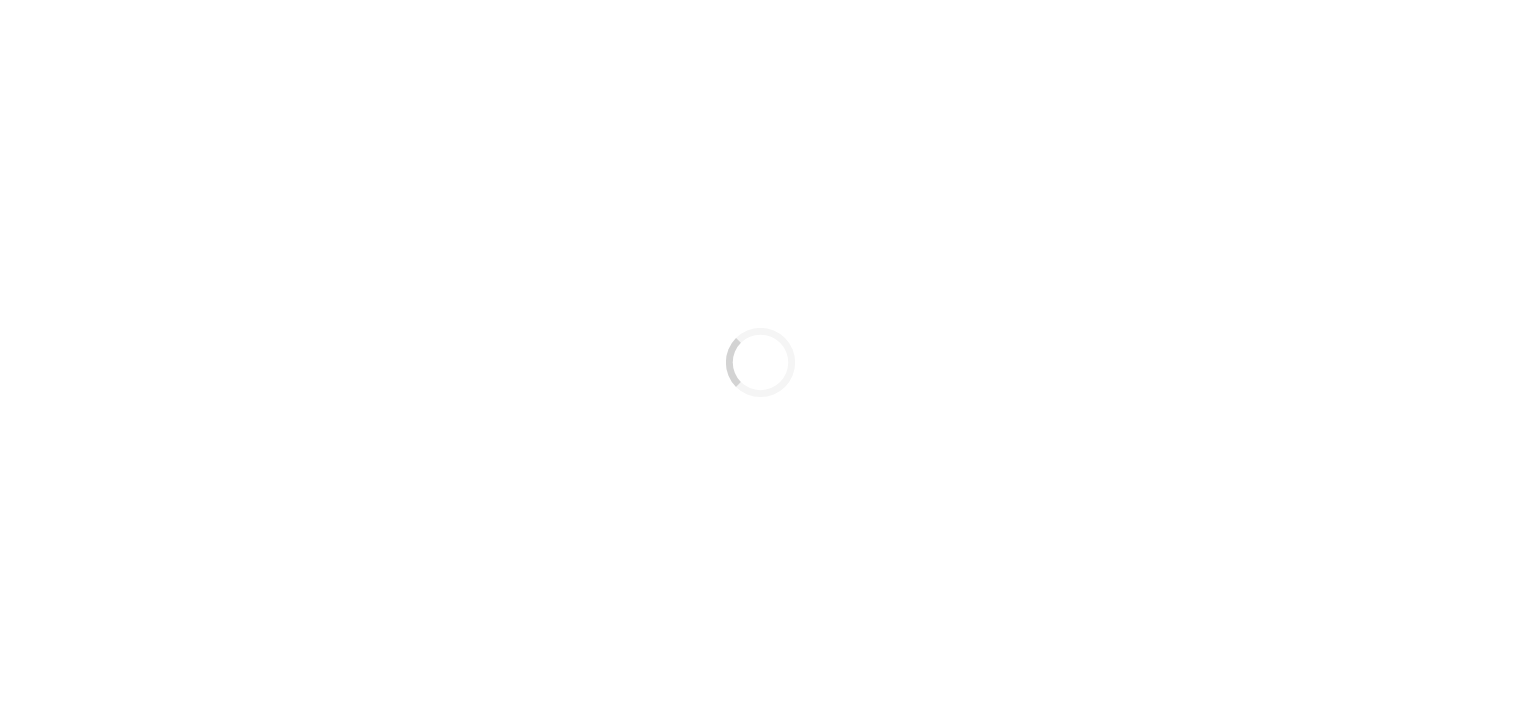 scroll, scrollTop: 0, scrollLeft: 0, axis: both 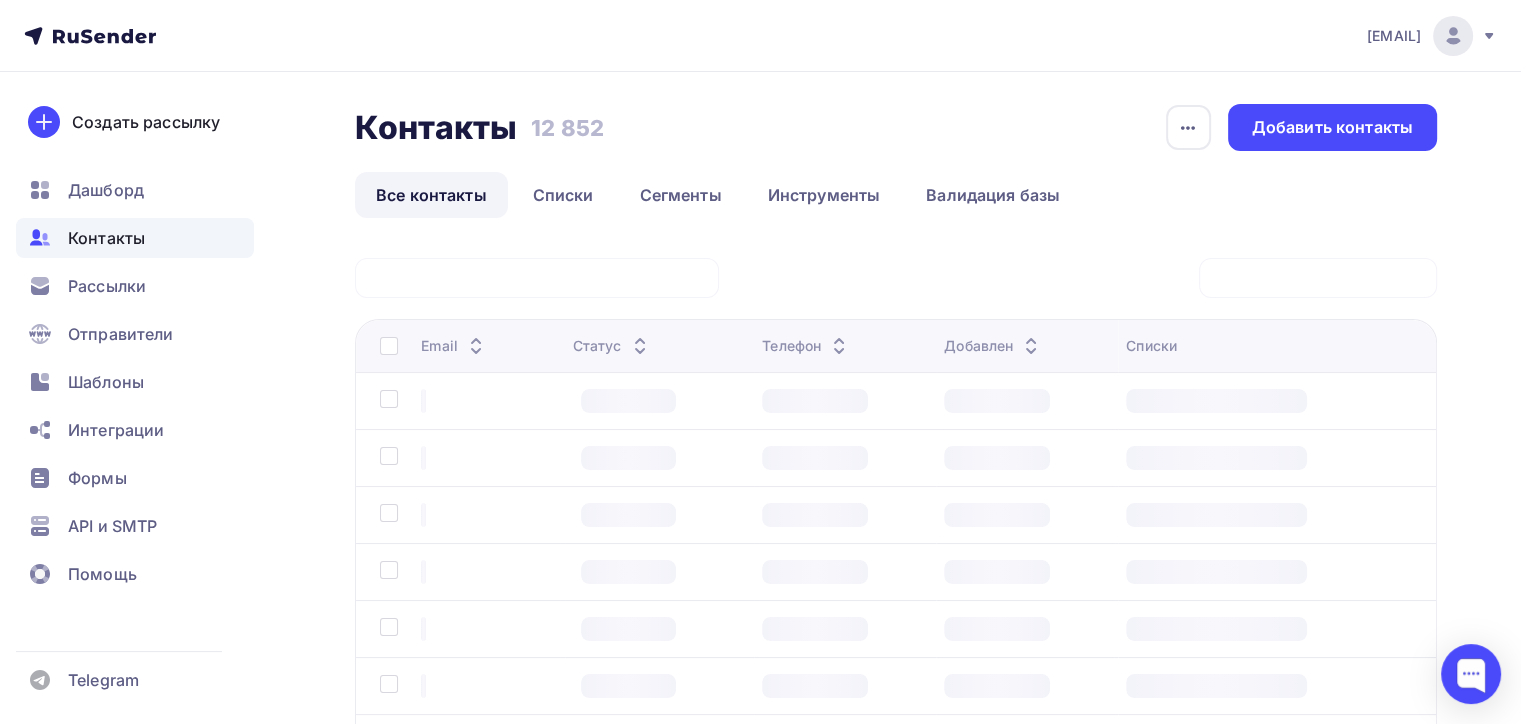 click on "Статус: Все" at bounding box center [0, 0] 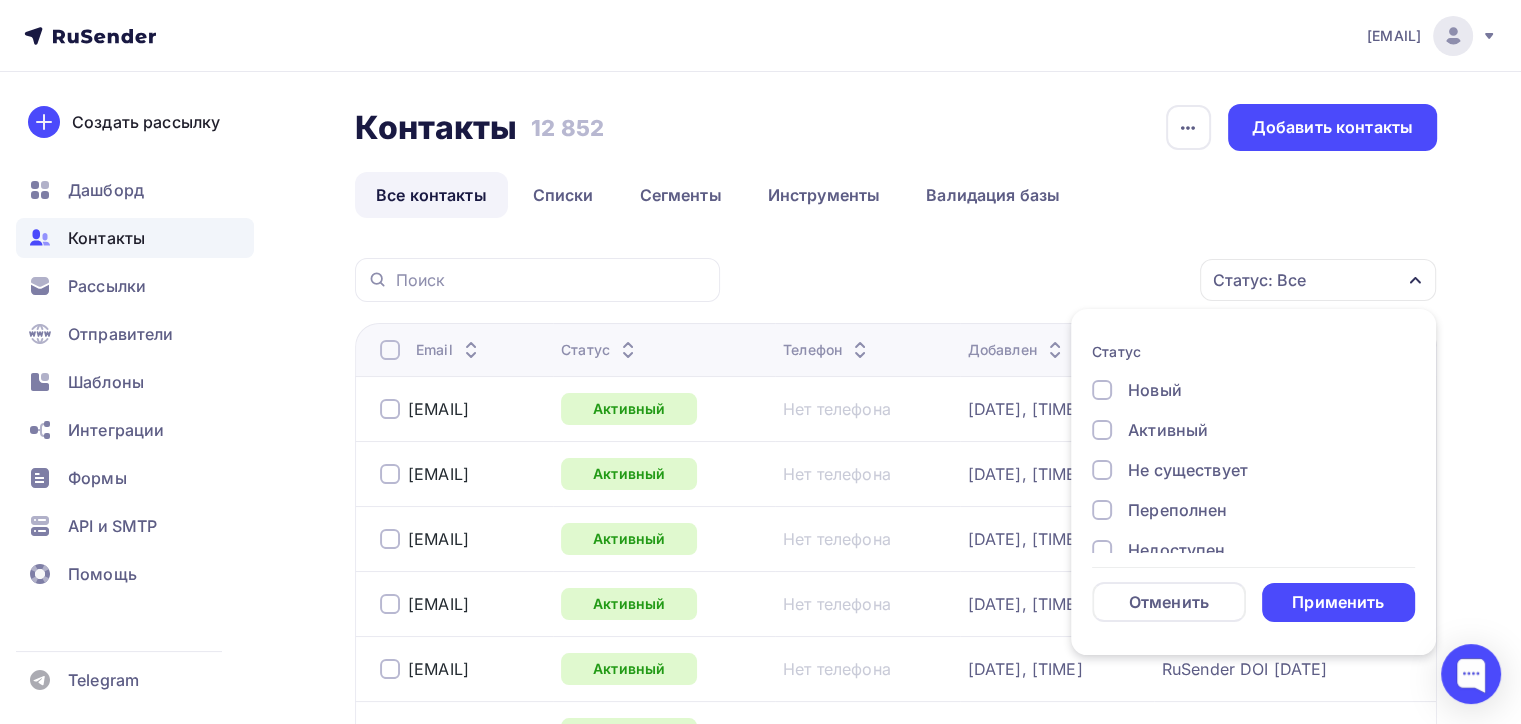 click on "Статус: Все" at bounding box center [1259, 280] 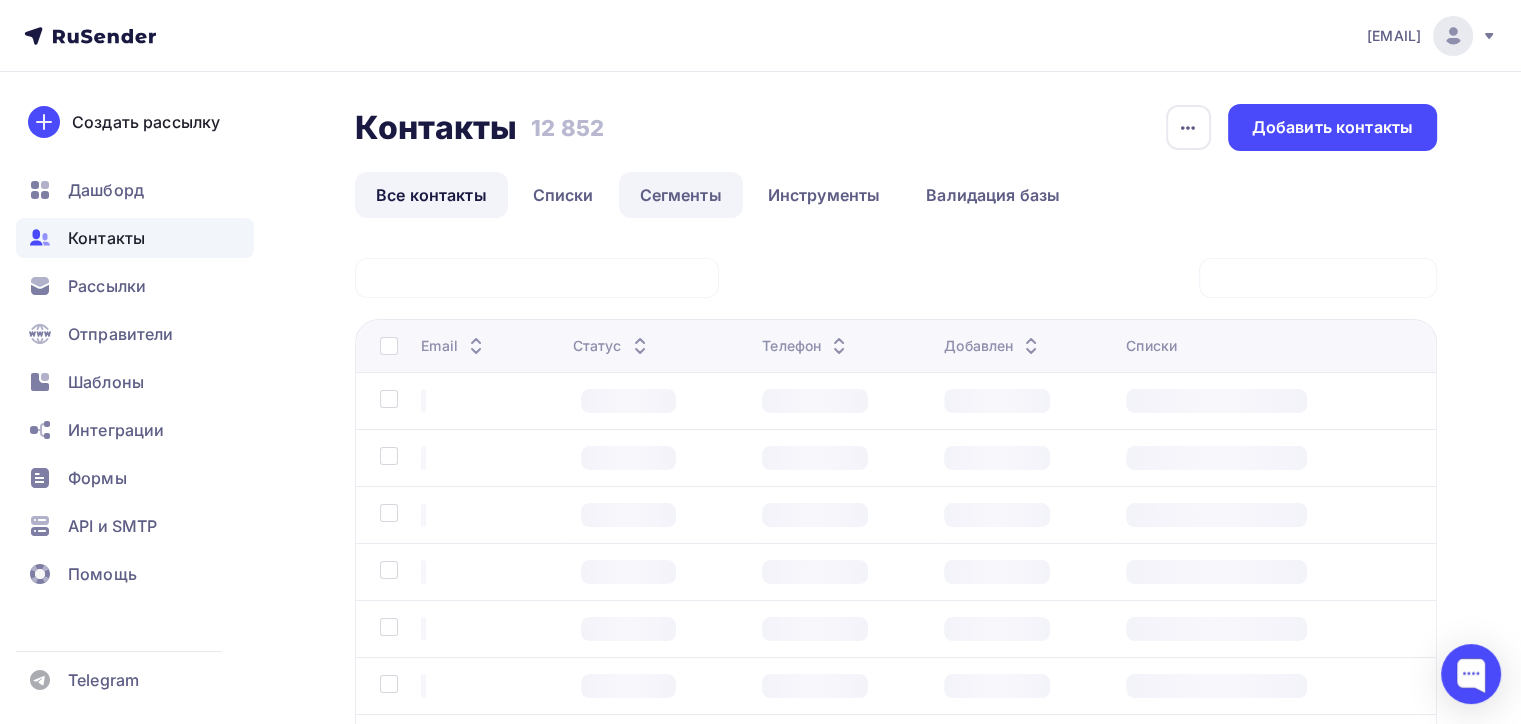 click on "Сегменты" at bounding box center (681, 195) 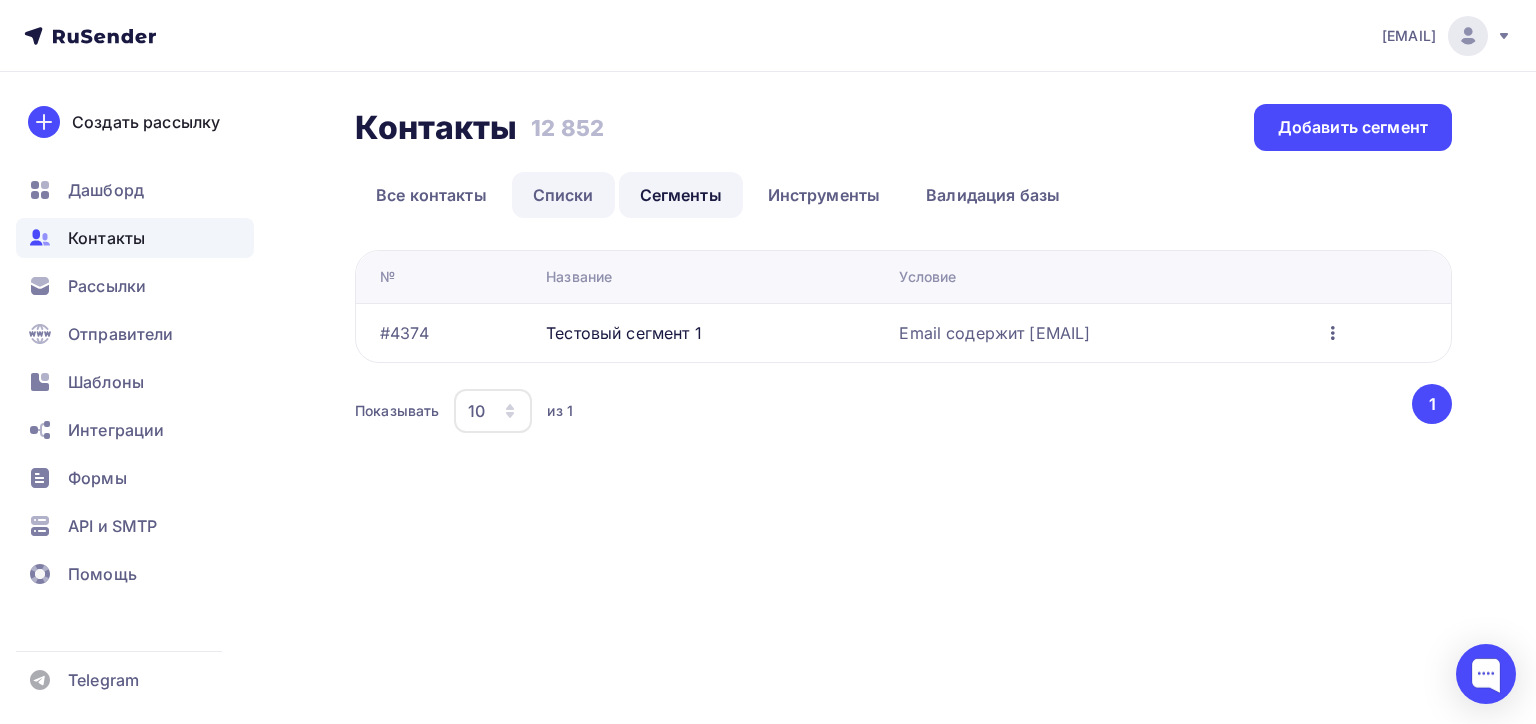 click on "Списки" at bounding box center [563, 195] 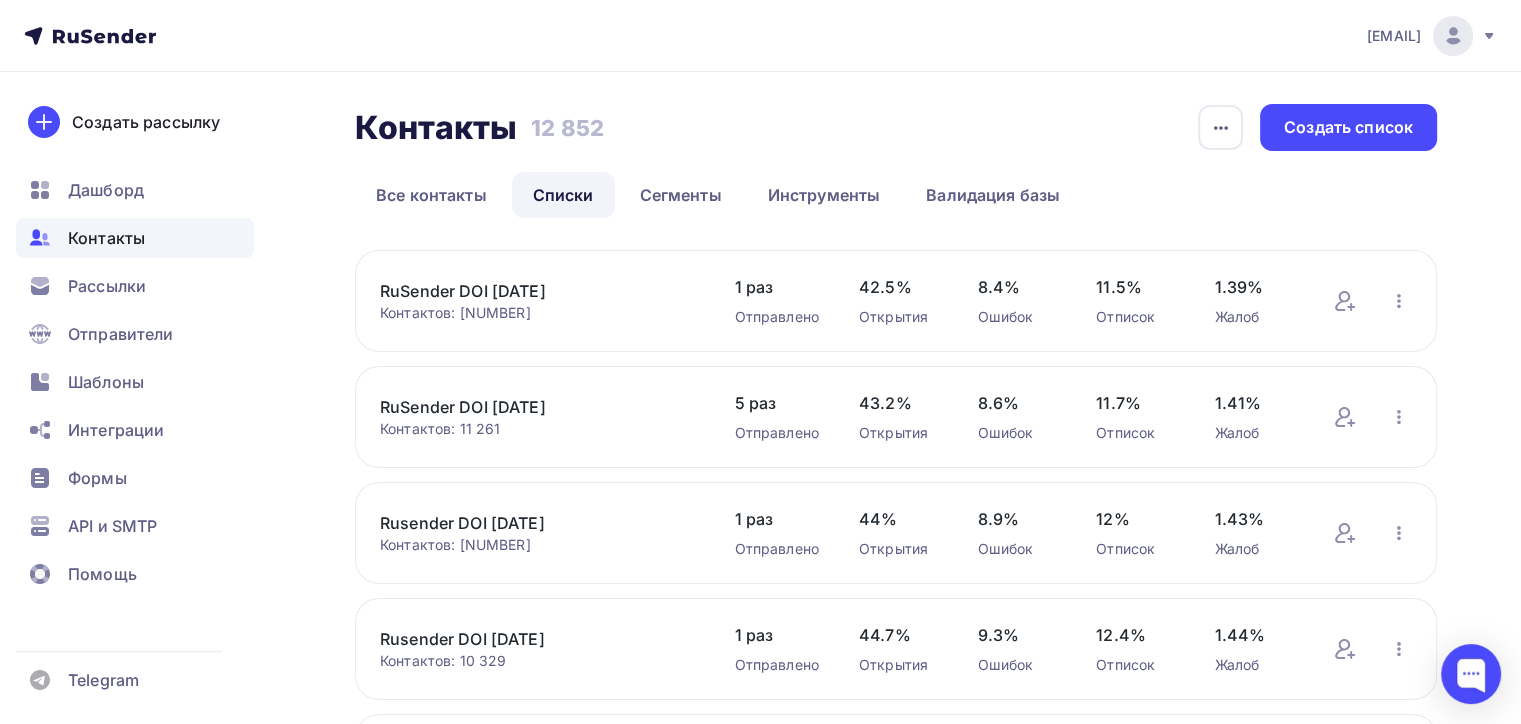 click on "RuSender DOI 24.06.25" at bounding box center (537, 407) 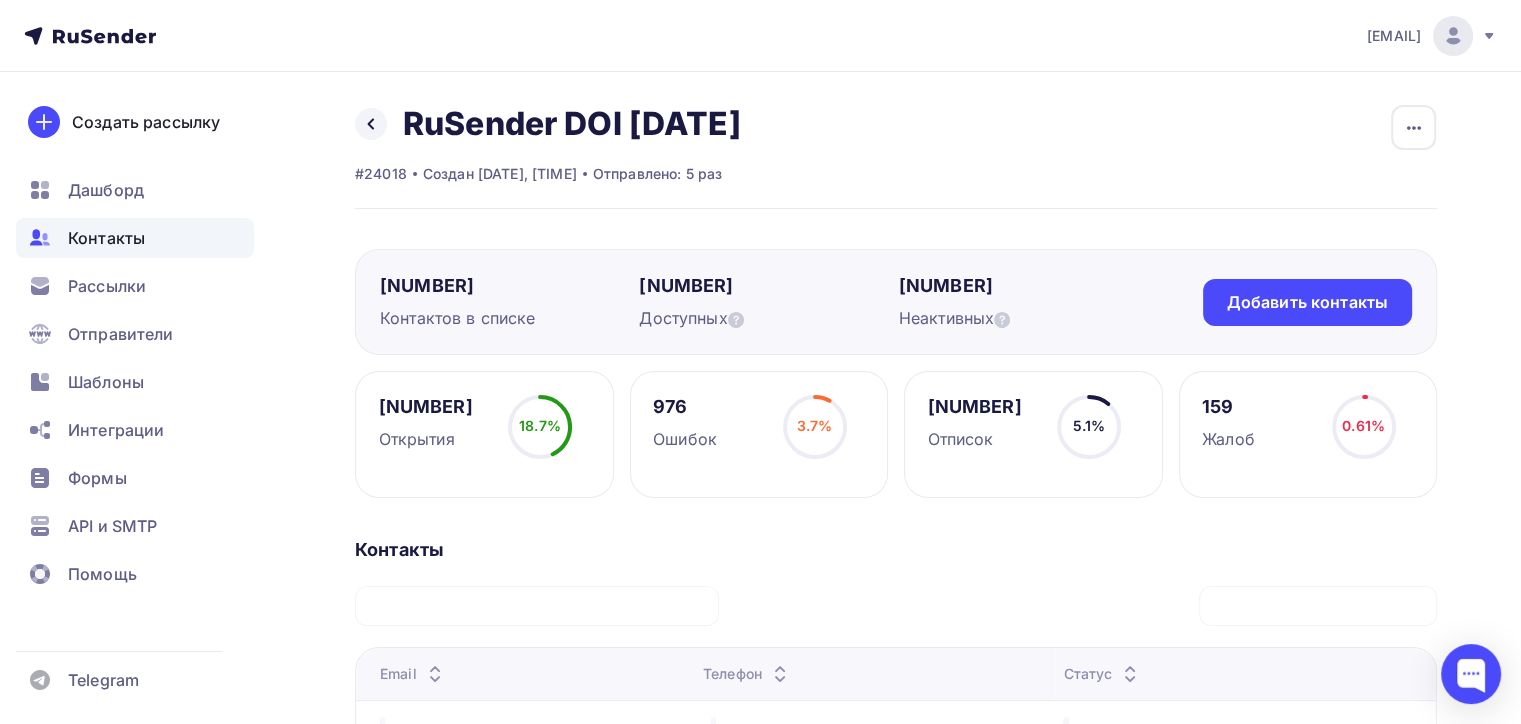 scroll, scrollTop: 200, scrollLeft: 0, axis: vertical 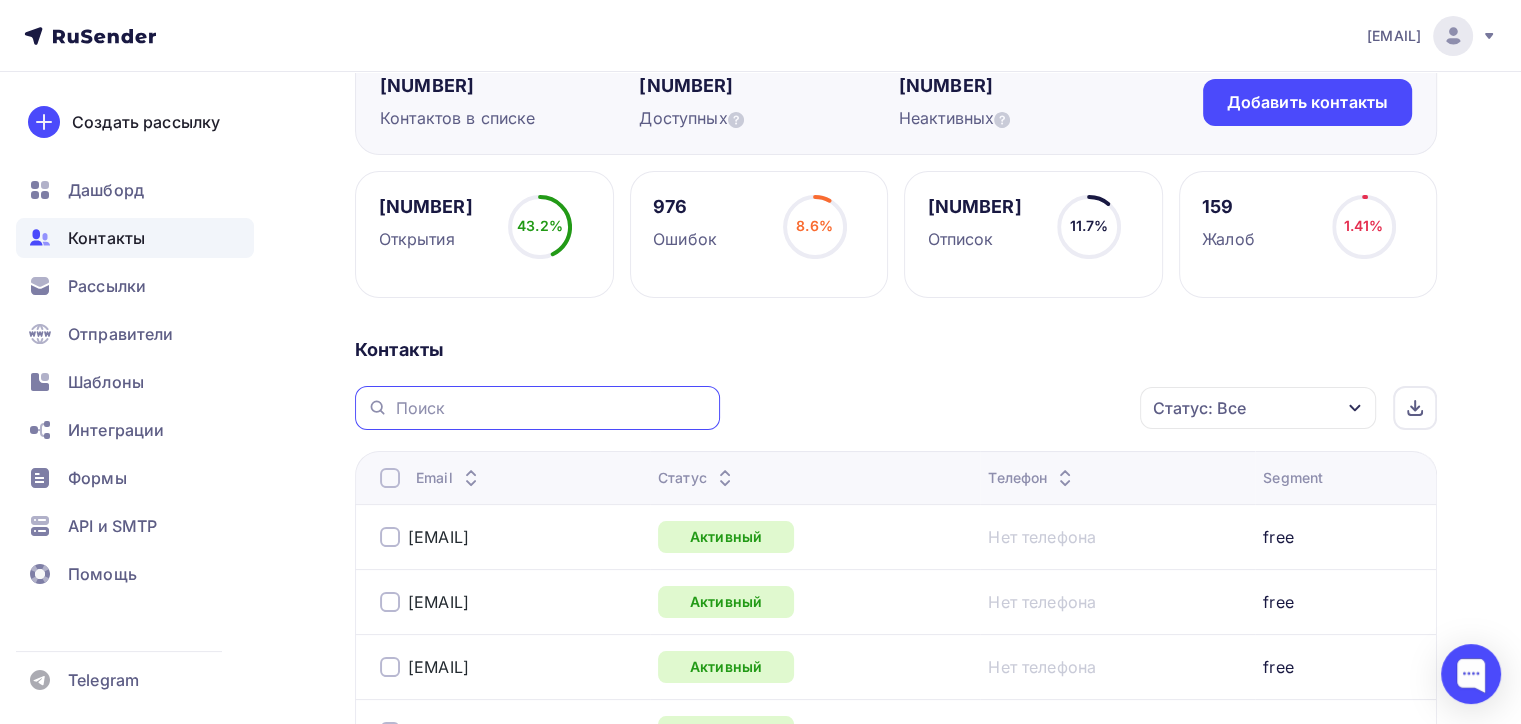 click at bounding box center [552, 408] 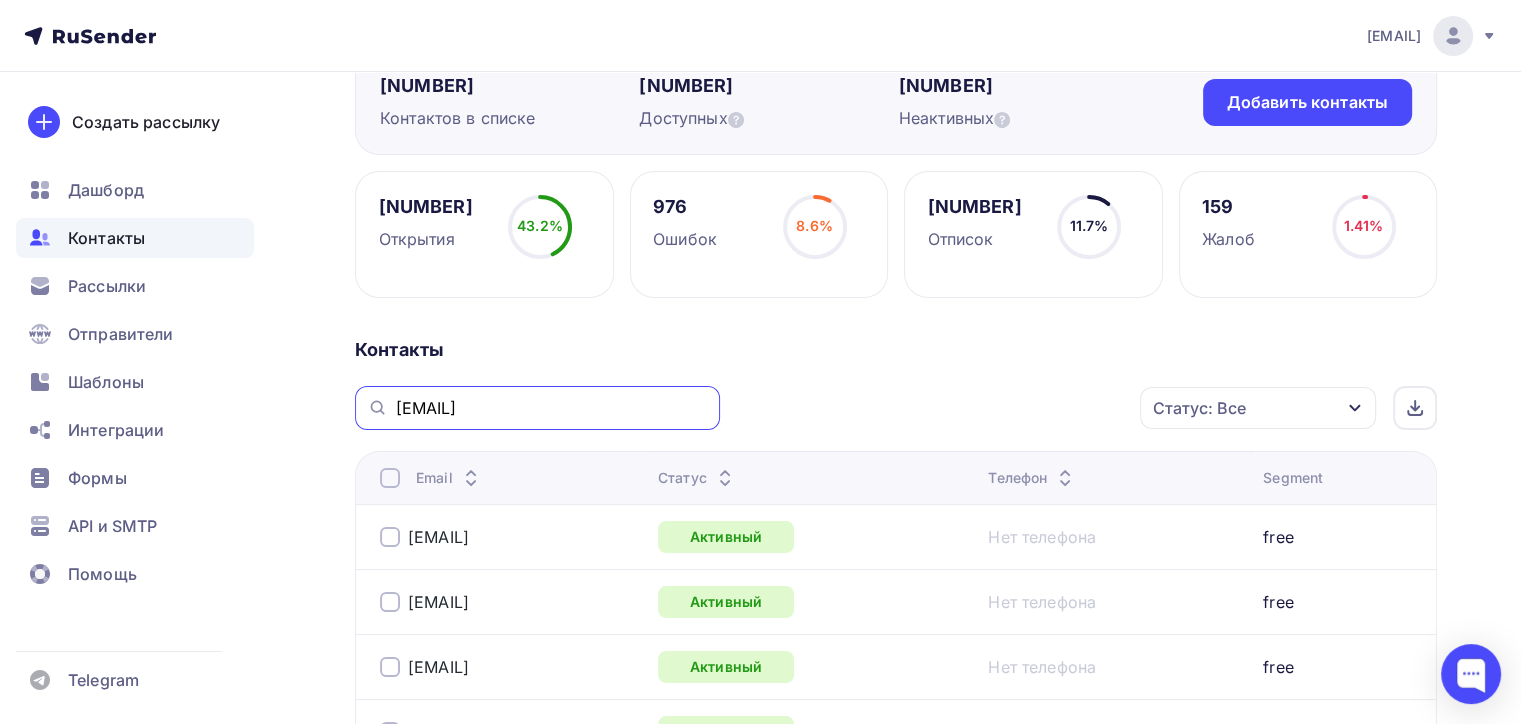 paste on "chekhomov@trapeza" 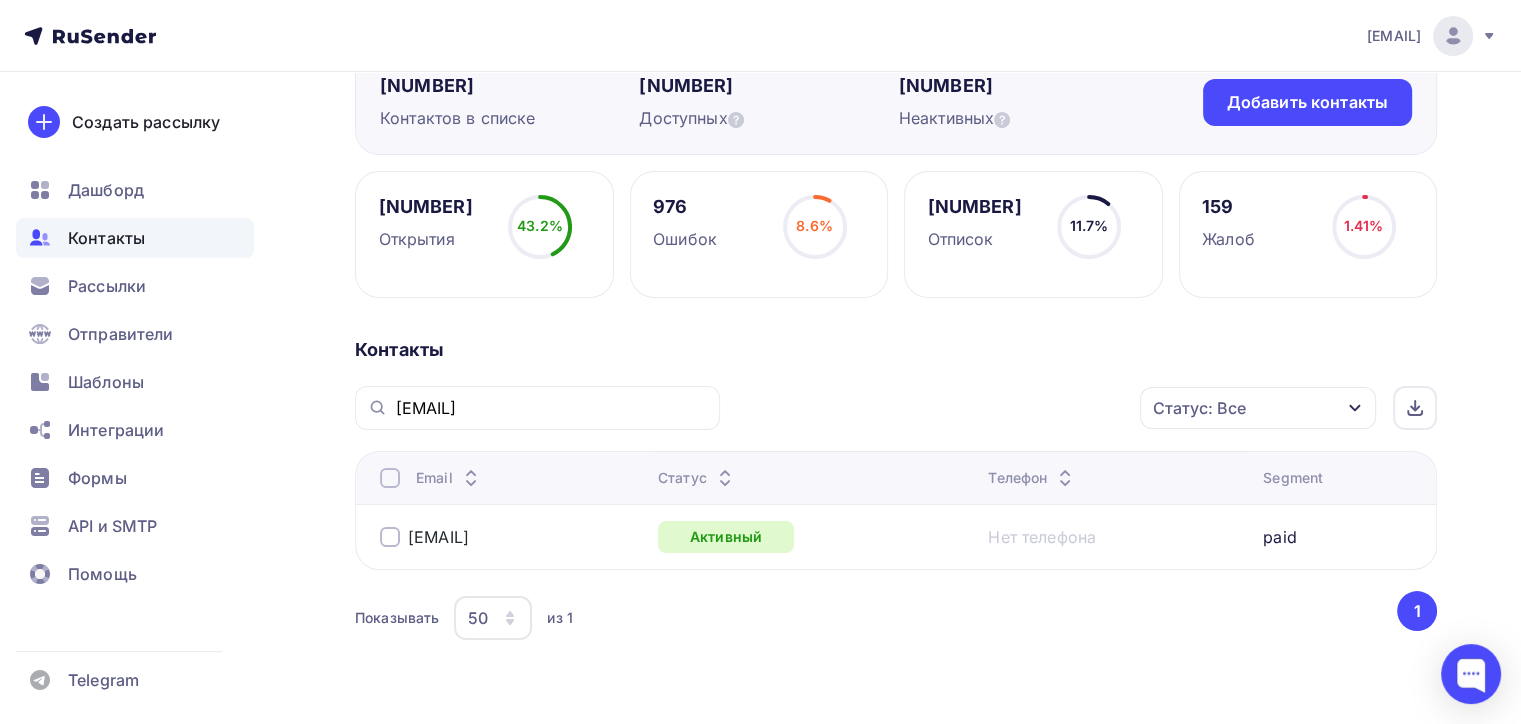 click on "Контакты       chekhomov@trapeza.ru
Статус: Все
Статус
Новый
Активный
Не существует
Переполнен
Недоступен
Отписан
Отписан вручную
Жалоба
Отменить       Применить
Email
Статус
Телефон
Segment
chekhomov@trapeza.ru
Активный
Нет телефона
paid
Показывать
50
из 1   ‹ 1" at bounding box center (896, 516) 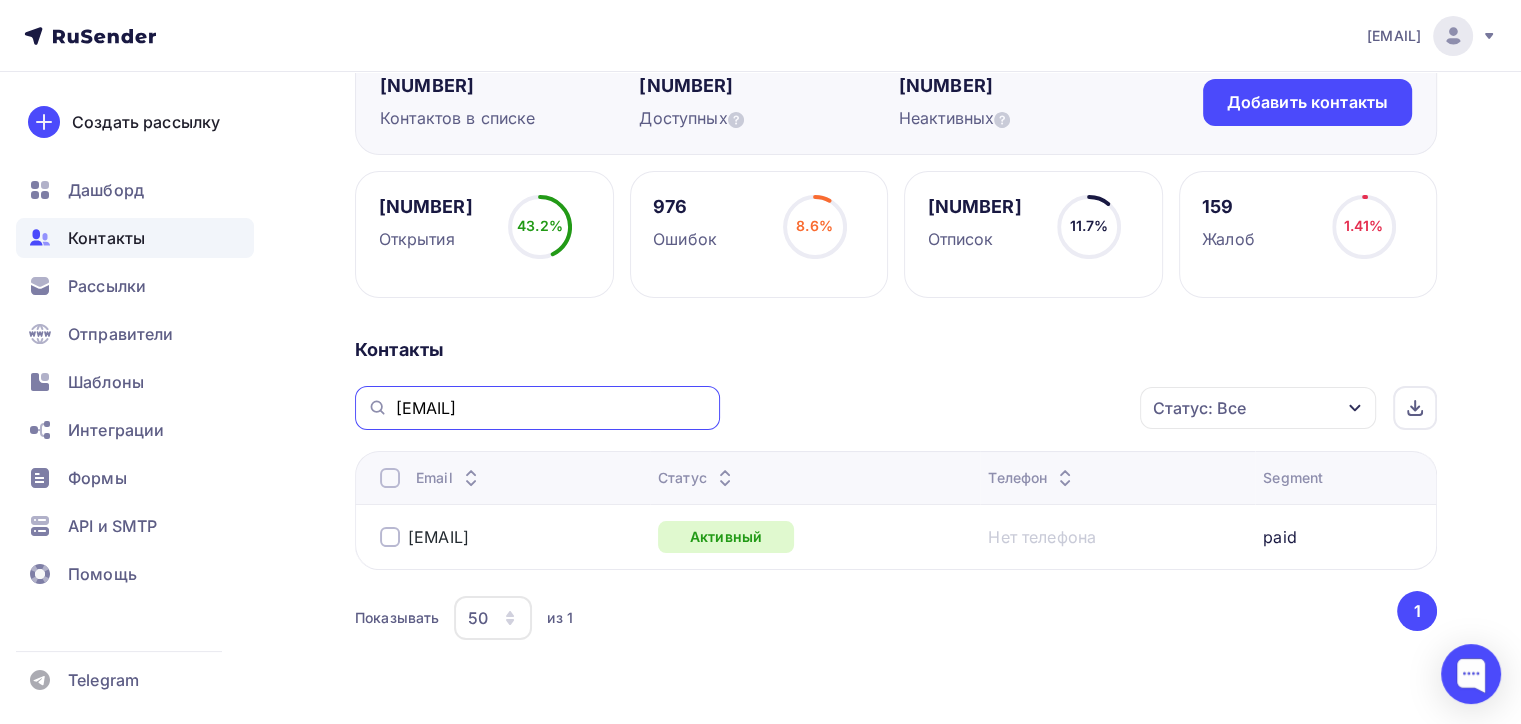 click on "chekhomov@trapeza.ru" at bounding box center [552, 408] 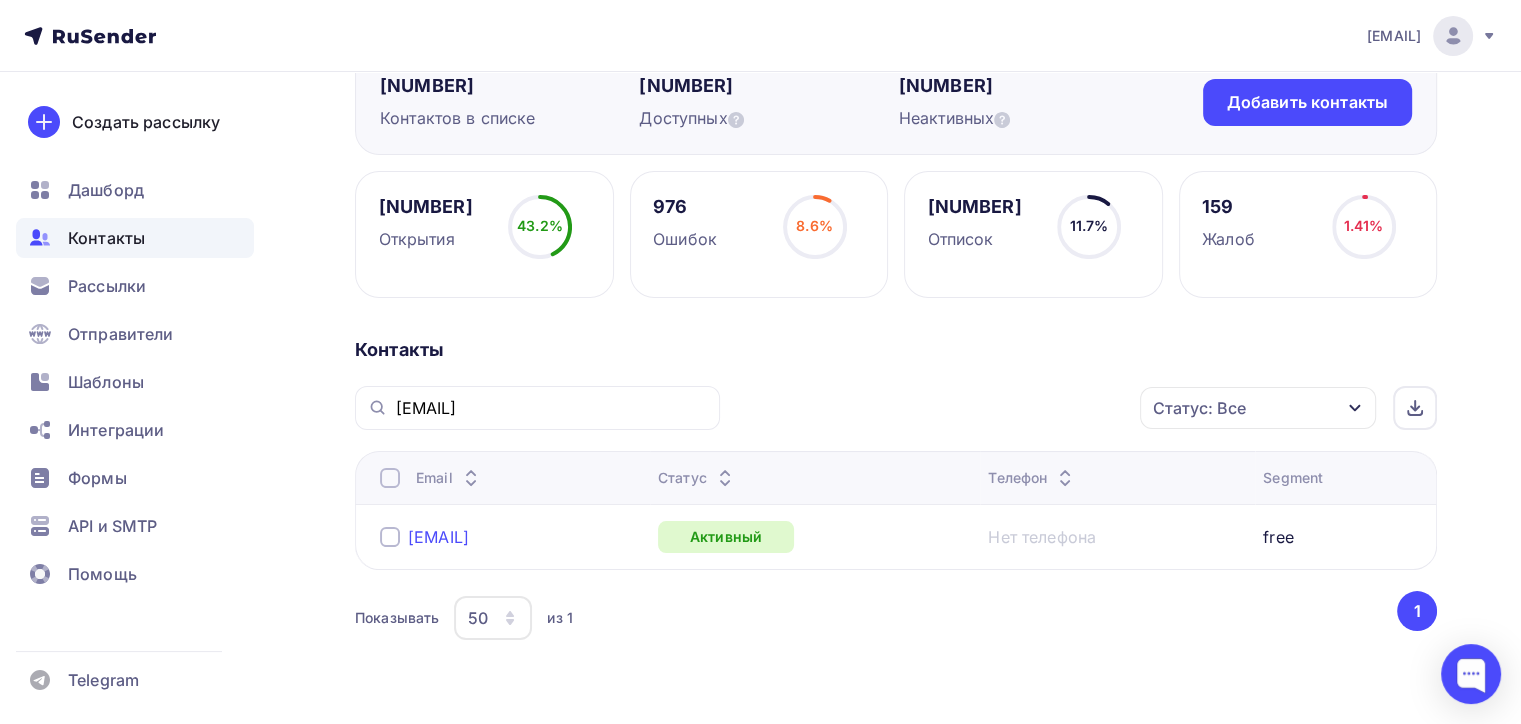 click on "astarobin1.new@yandex.ru" at bounding box center [438, 537] 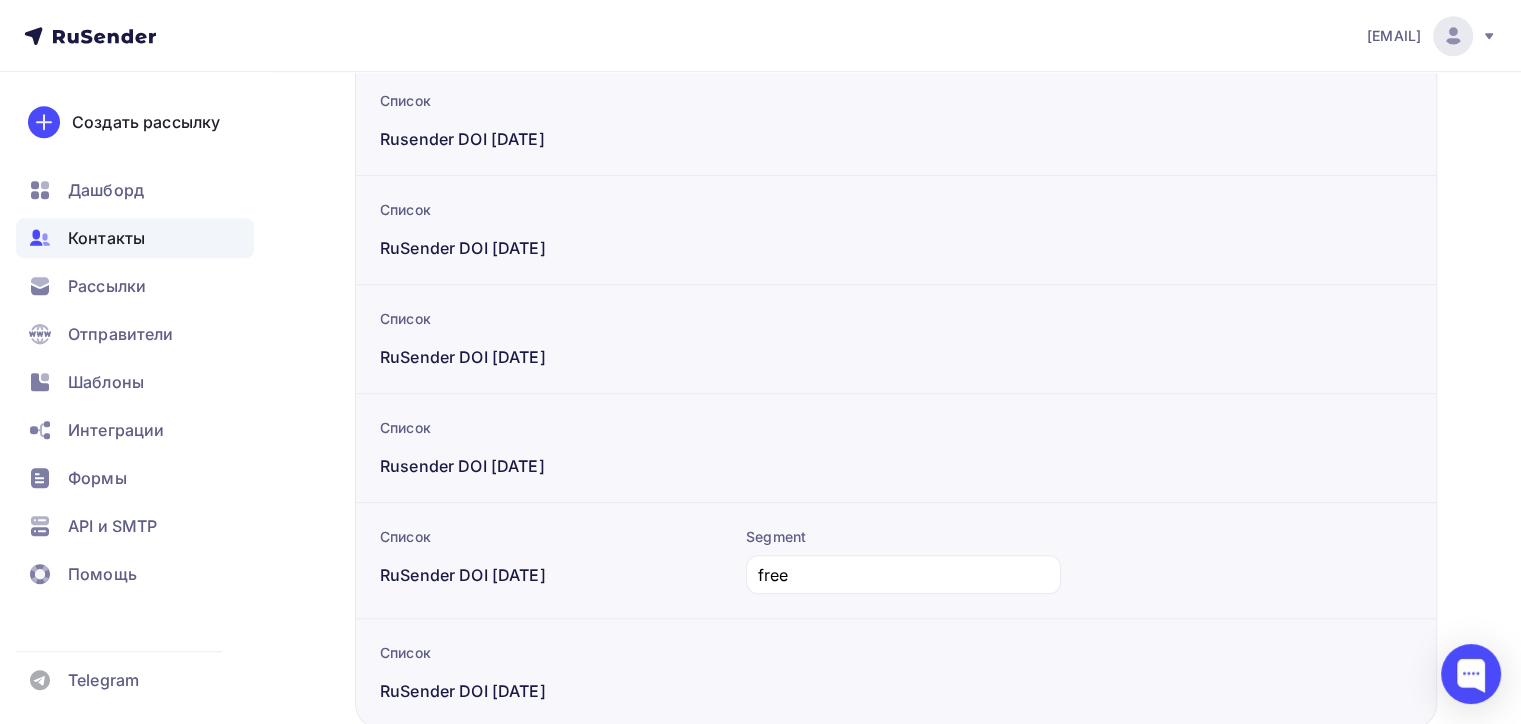 scroll, scrollTop: 1292, scrollLeft: 0, axis: vertical 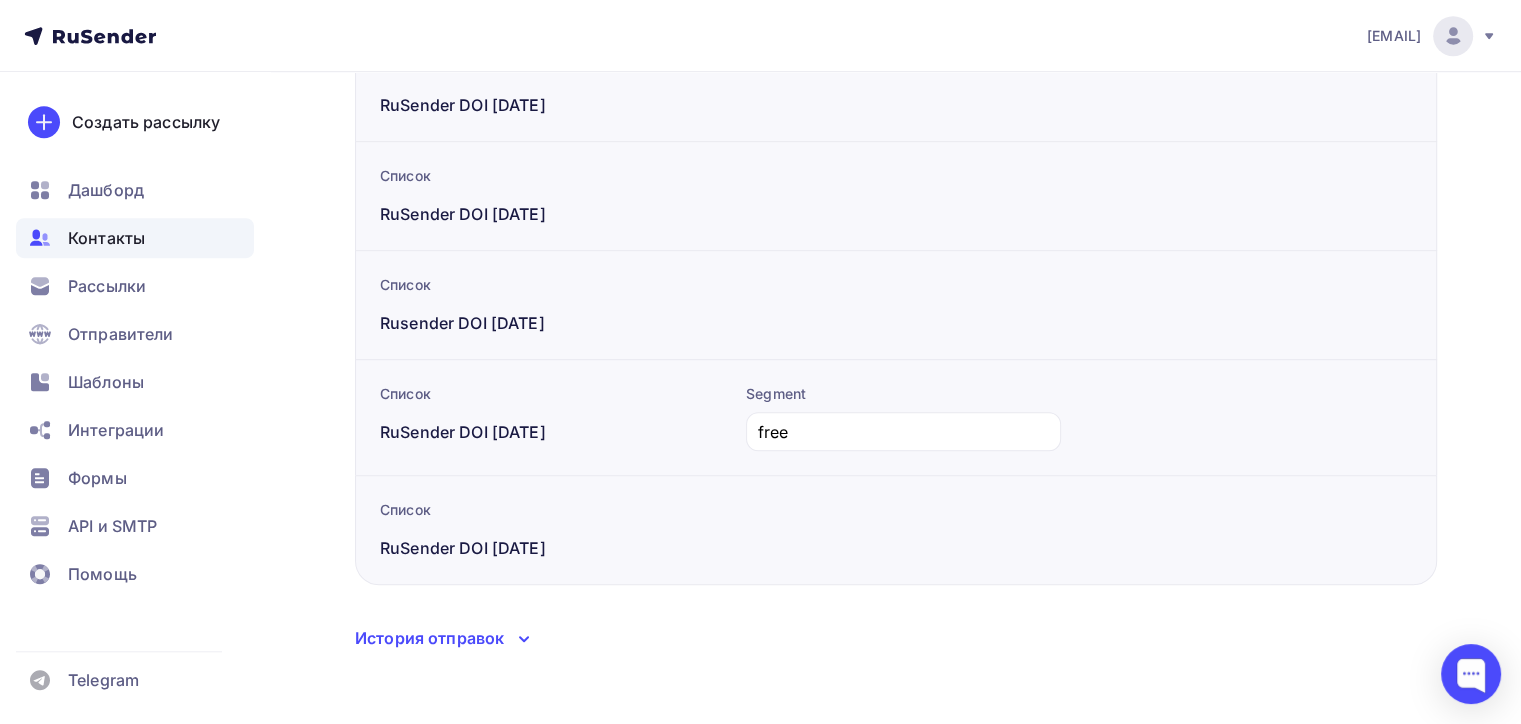 click on "История отправок" at bounding box center (429, 638) 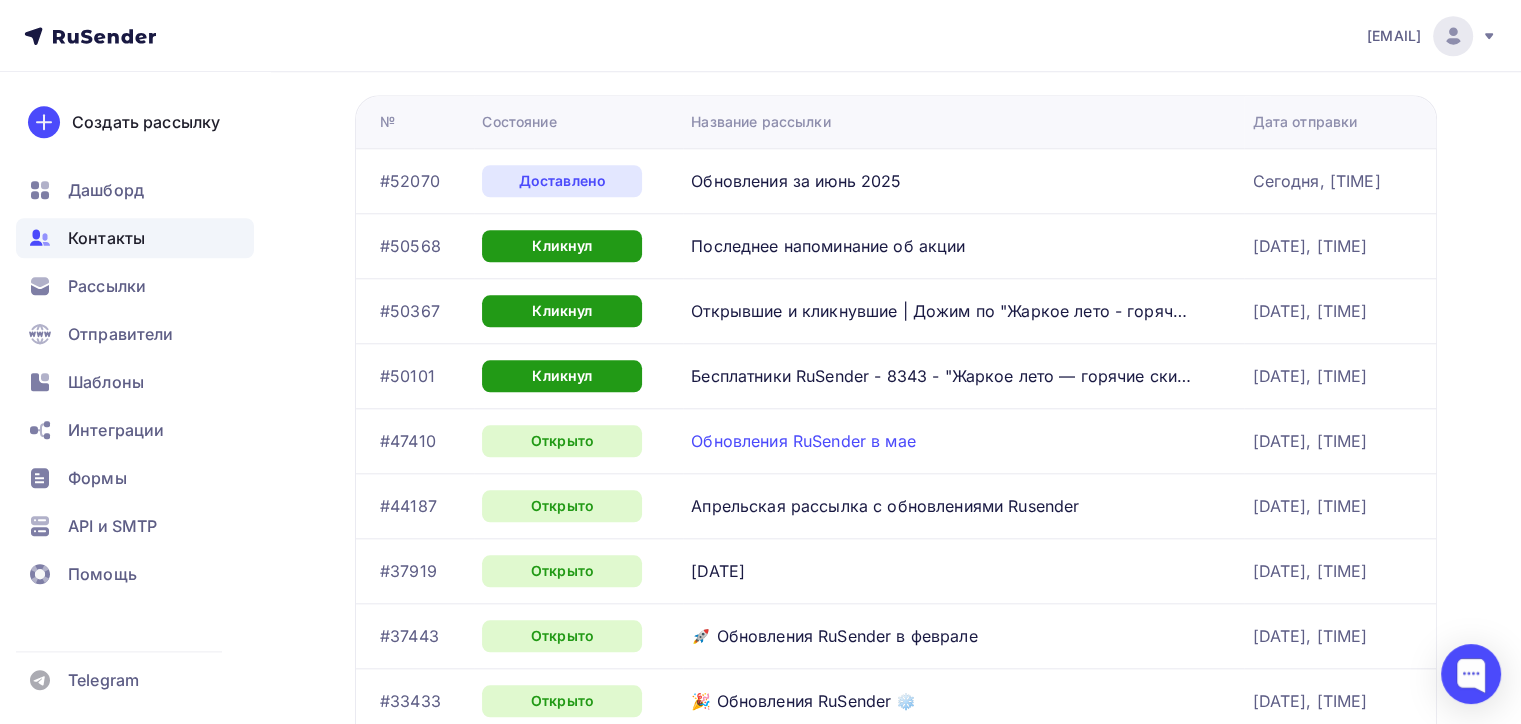scroll, scrollTop: 1838, scrollLeft: 0, axis: vertical 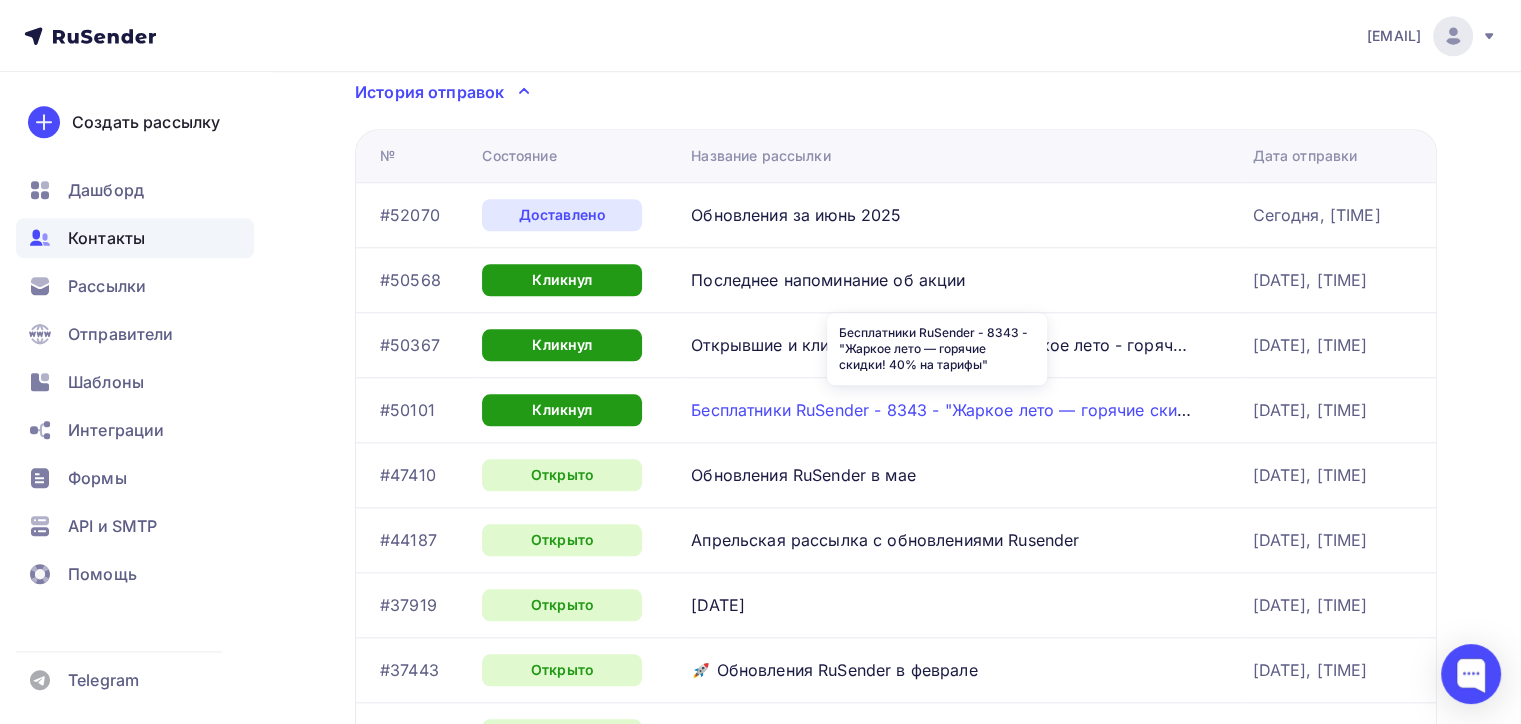 drag, startPoint x: 670, startPoint y: 410, endPoint x: 868, endPoint y: 396, distance: 198.49434 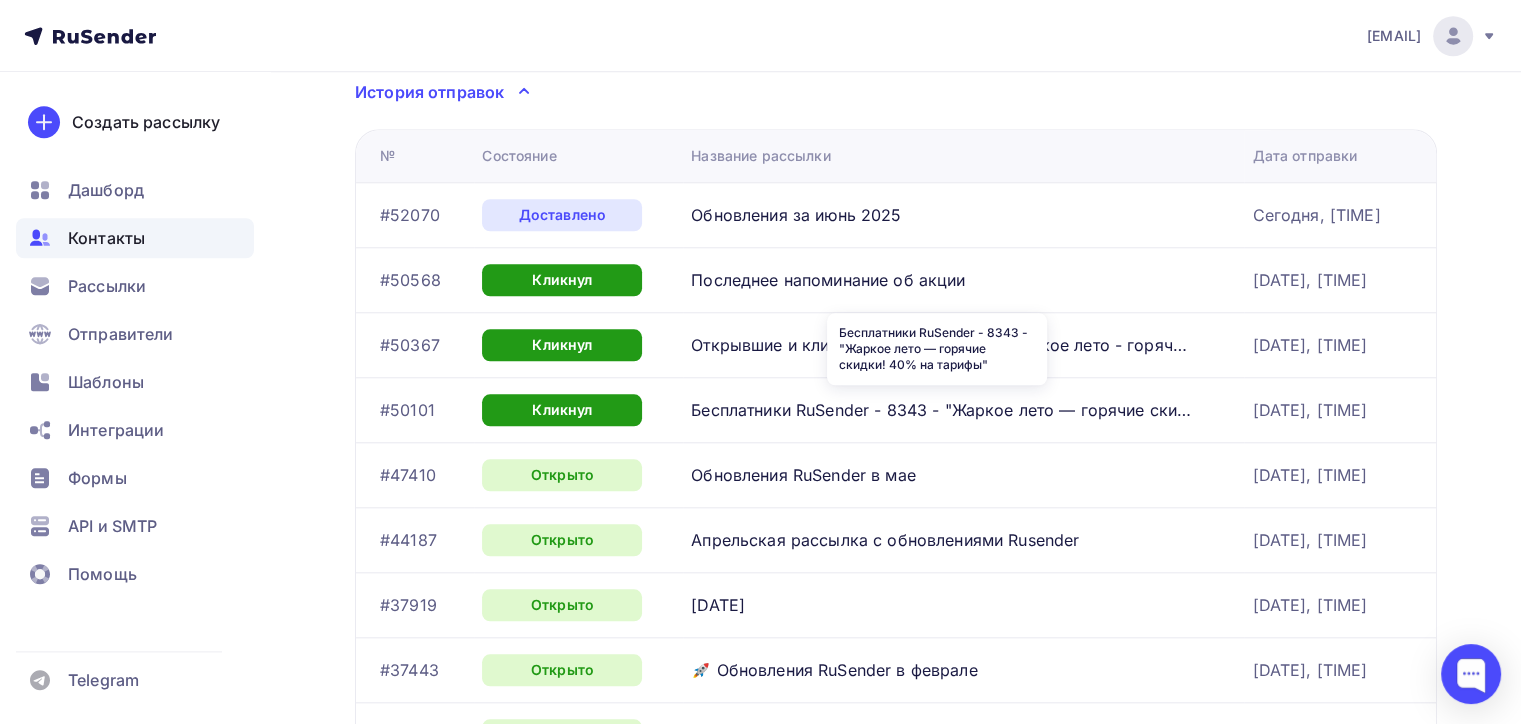 copy on "Кликнул
Бесплатники RuSender" 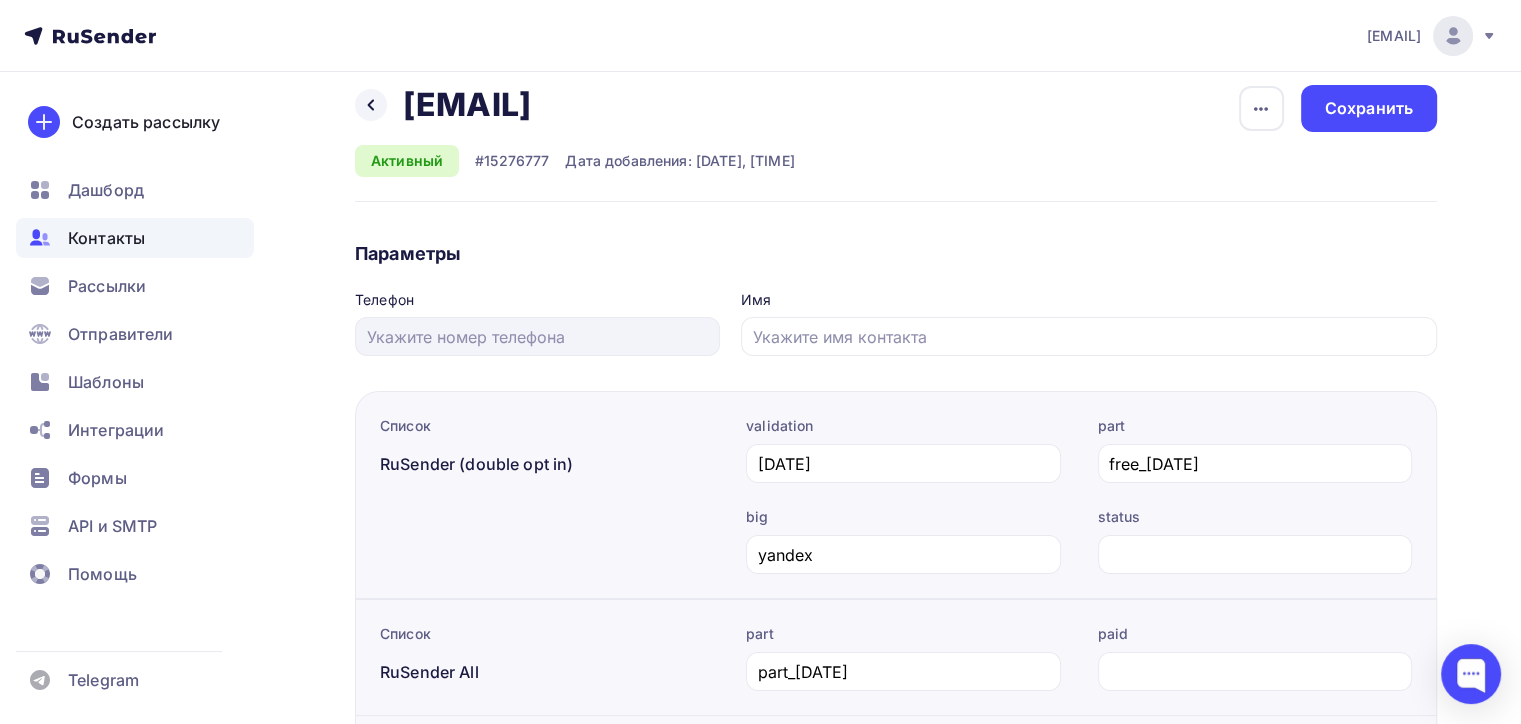scroll, scrollTop: 0, scrollLeft: 0, axis: both 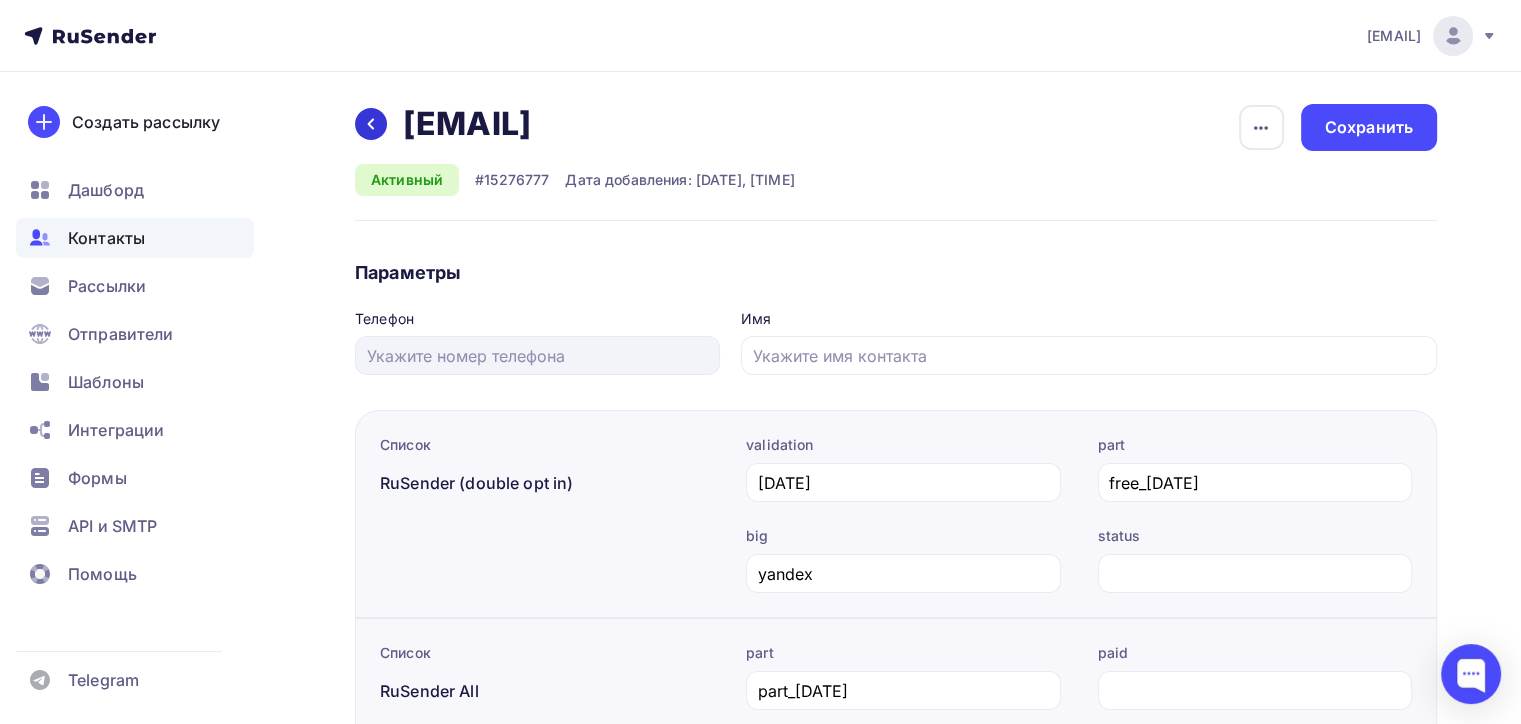 click at bounding box center (371, 124) 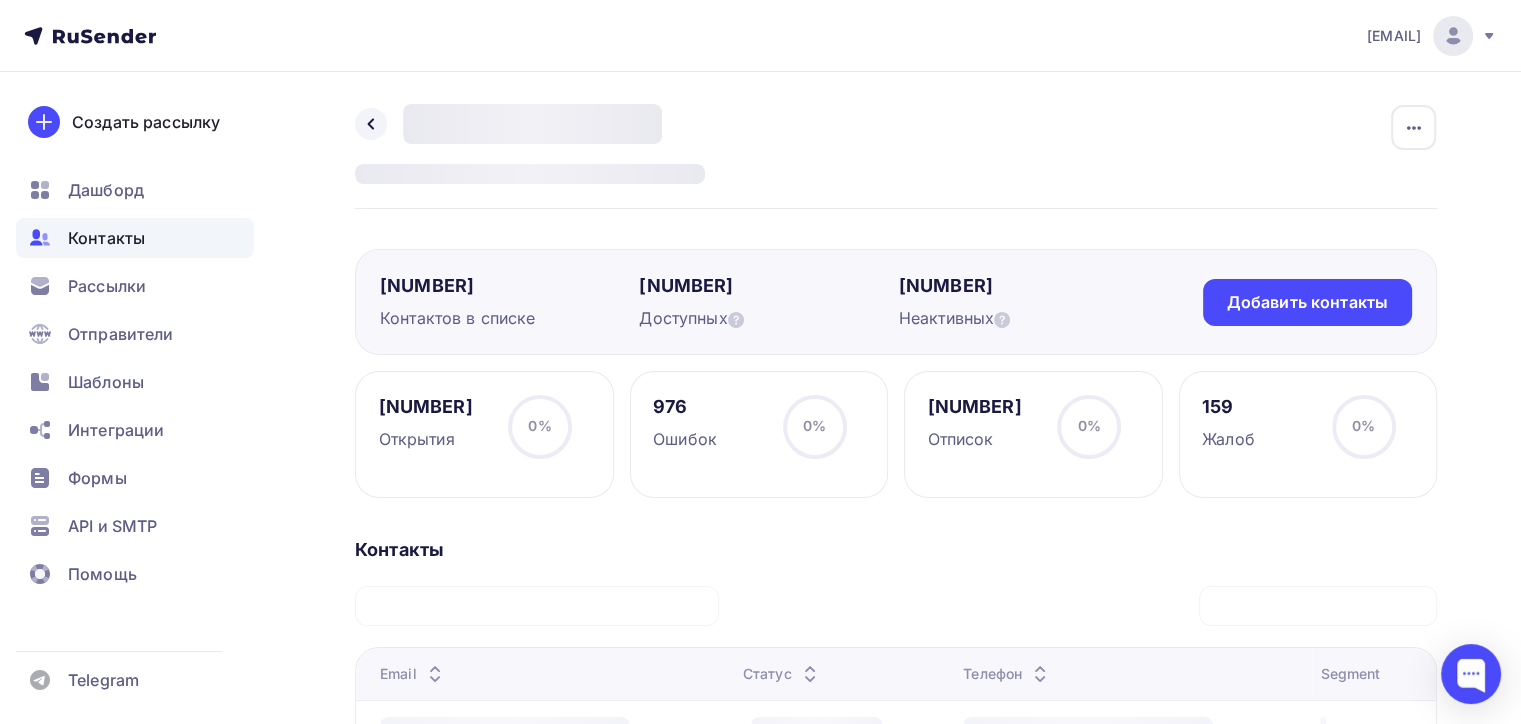 scroll, scrollTop: 200, scrollLeft: 0, axis: vertical 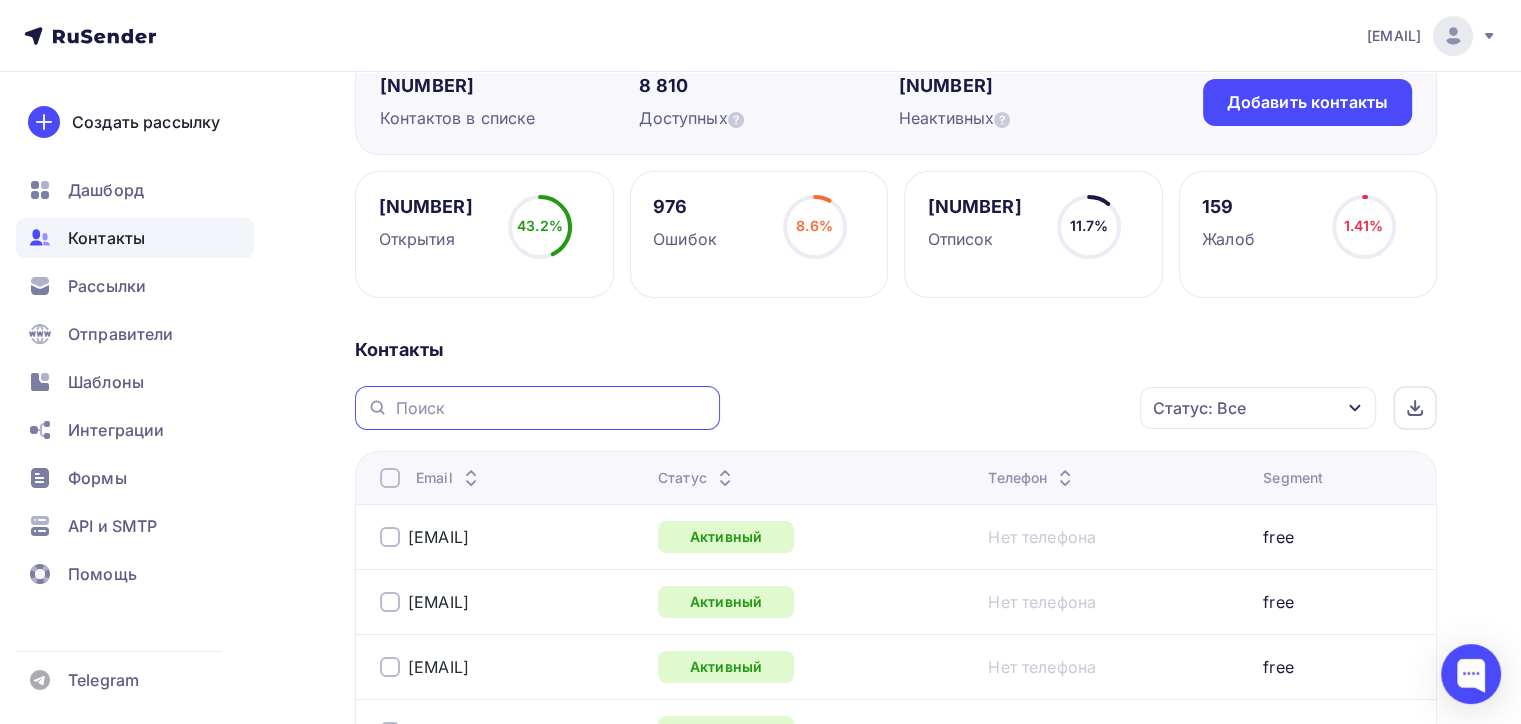 click at bounding box center [552, 408] 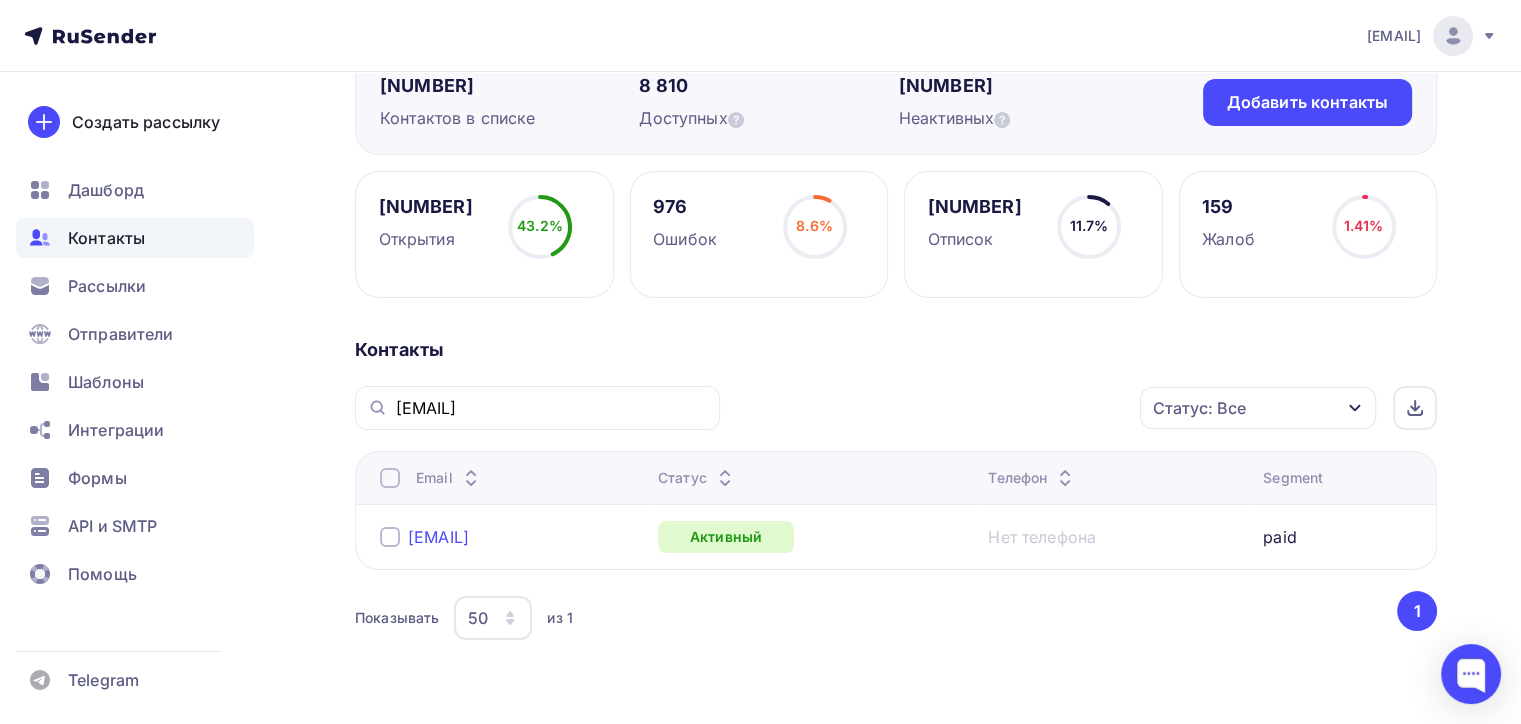 click on "[EMAIL]" at bounding box center [438, 537] 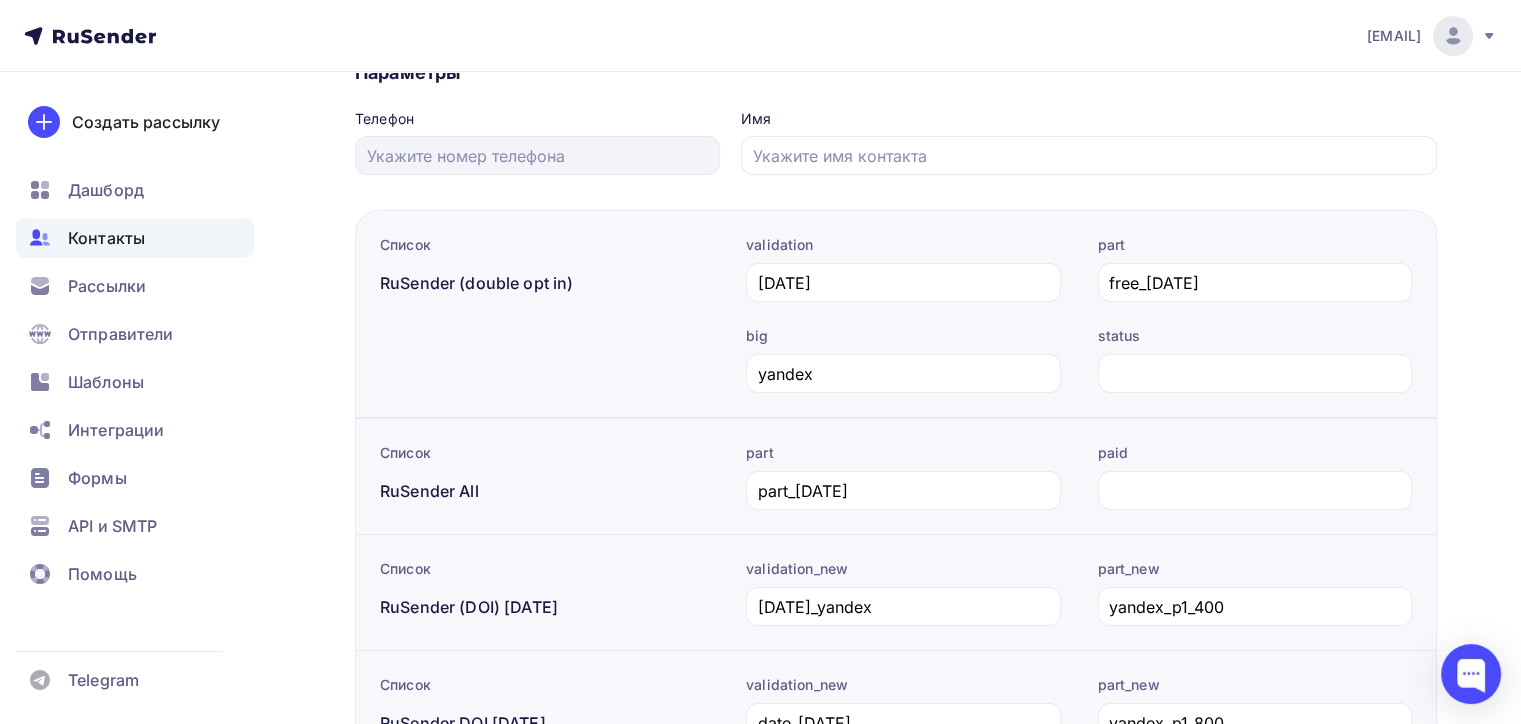 scroll, scrollTop: 0, scrollLeft: 0, axis: both 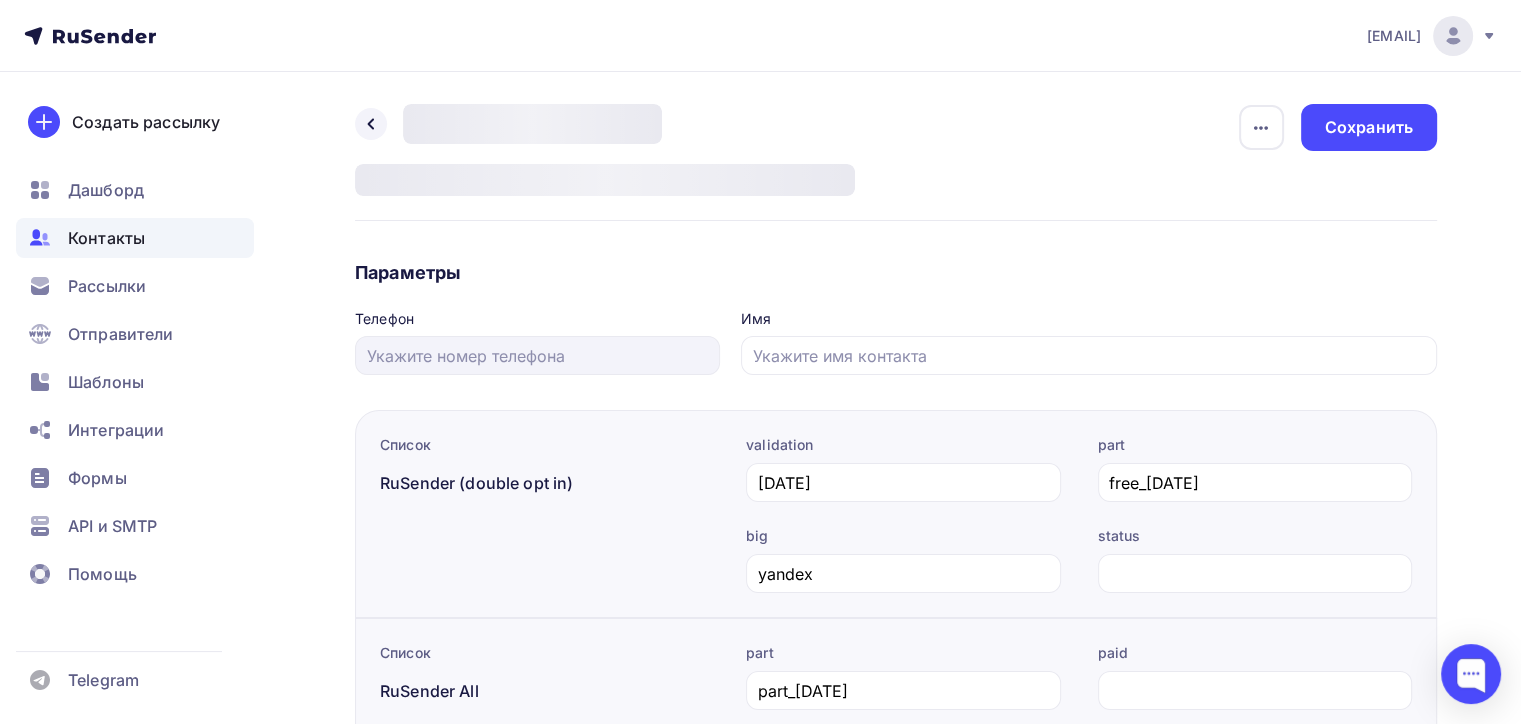 type on "paid" 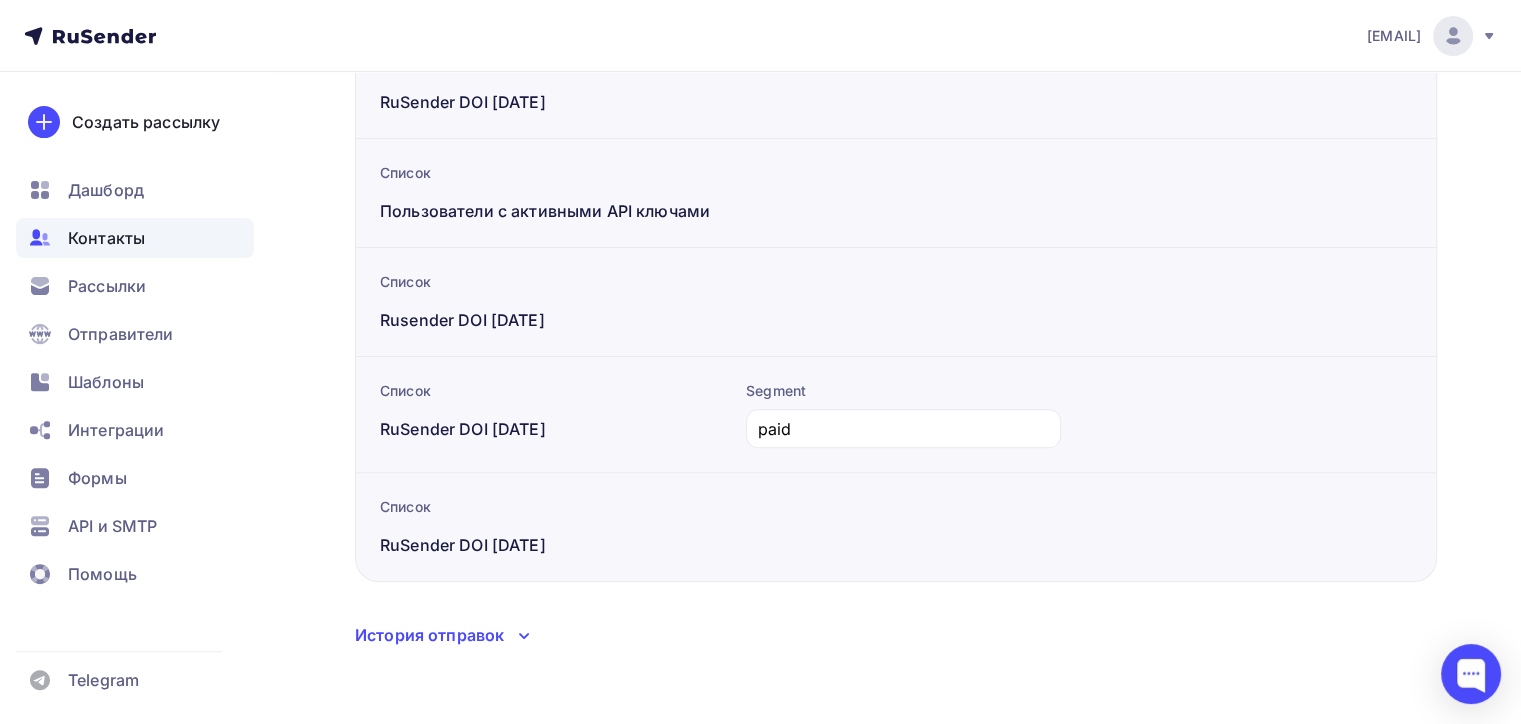 scroll, scrollTop: 600, scrollLeft: 0, axis: vertical 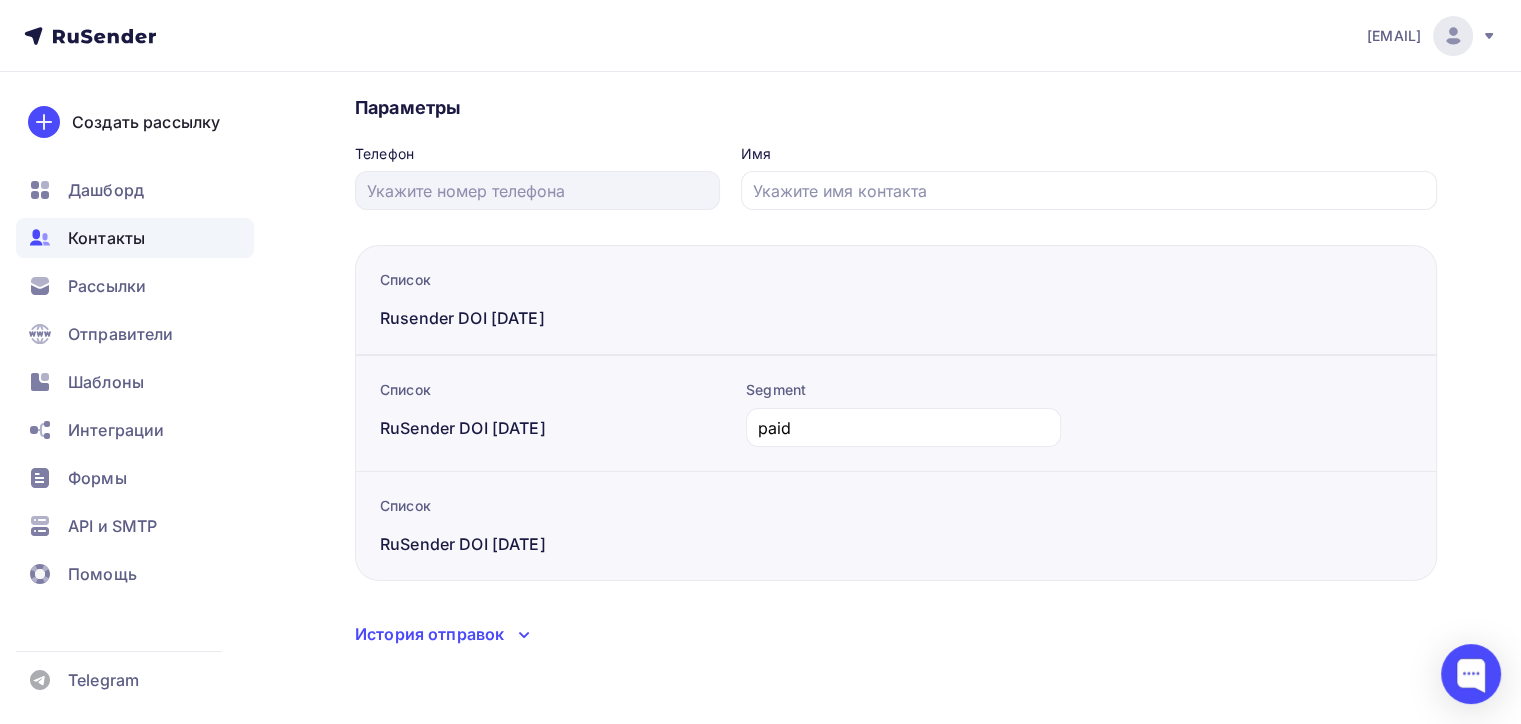 click on "Назад
chekhomov@trapeza.ru
chekhomov@trapeza.ru
Удалить
Отписать
Активный
#39154960
Дата добавления:
30.05.2025, 16:36
Удалить
Отписать
Сохранить     Списки
Добавить в список
Активные
Оптисавшиеся
Проблемные
Новые
Неподтвержденные
Отменить       Применить     Параметры   Телефон           Имя                 Список" at bounding box center (896, 293) 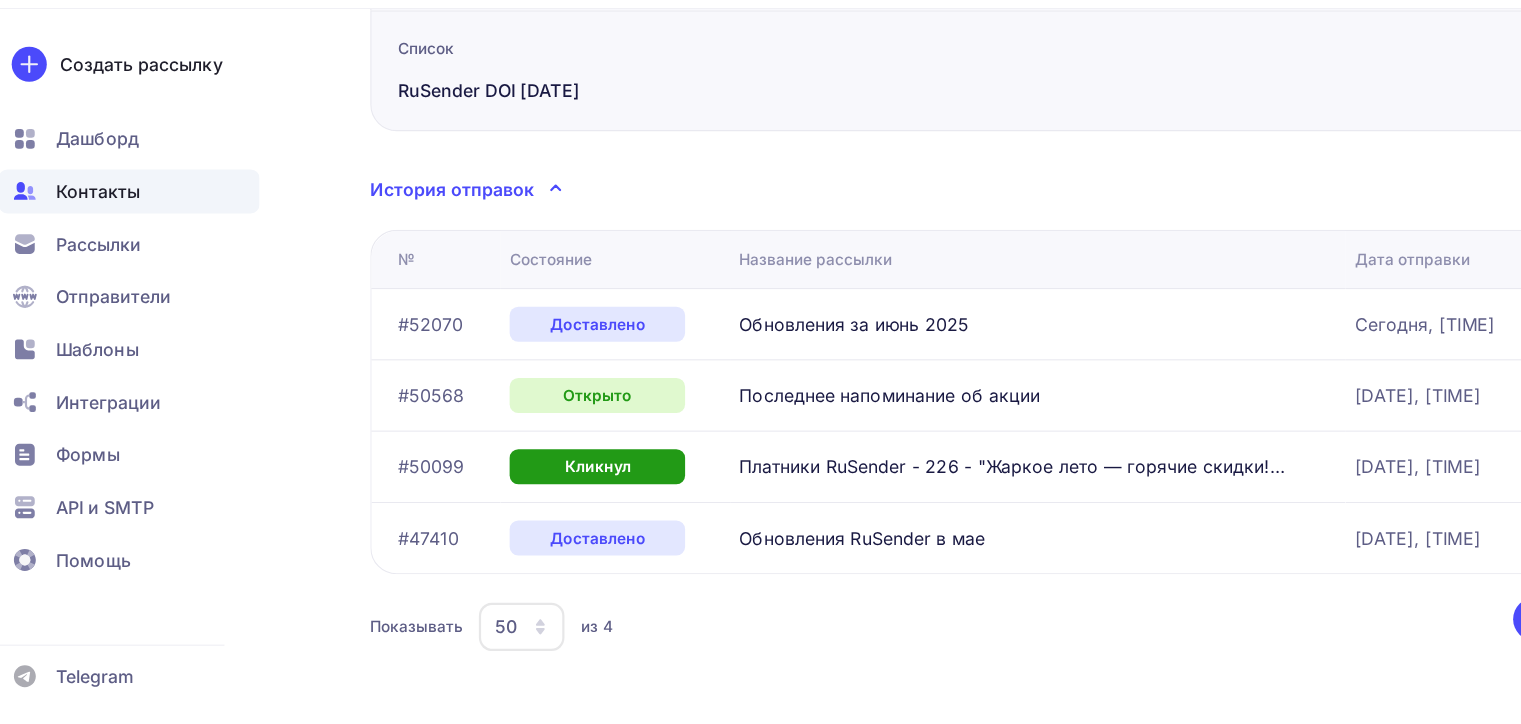 scroll, scrollTop: 563, scrollLeft: 0, axis: vertical 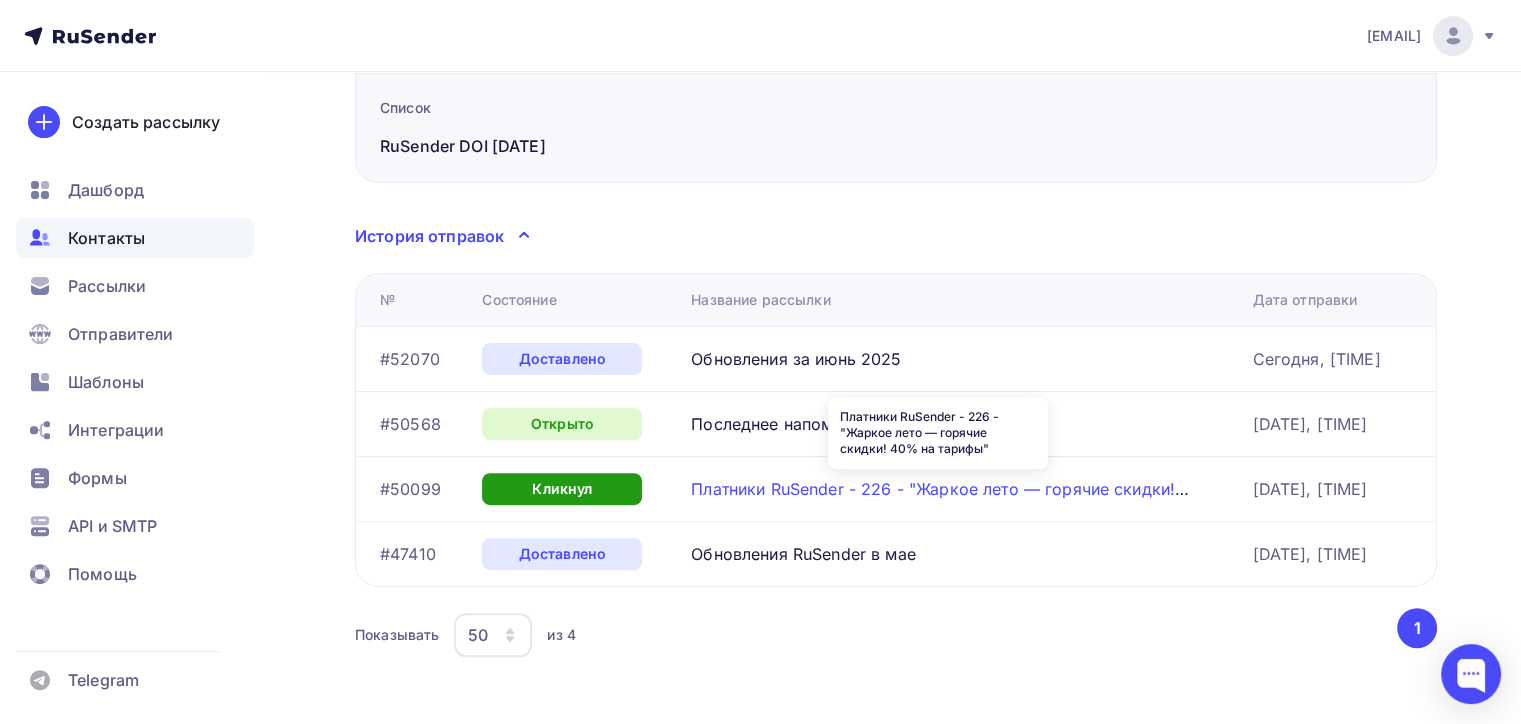 drag, startPoint x: 675, startPoint y: 488, endPoint x: 844, endPoint y: 476, distance: 169.4255 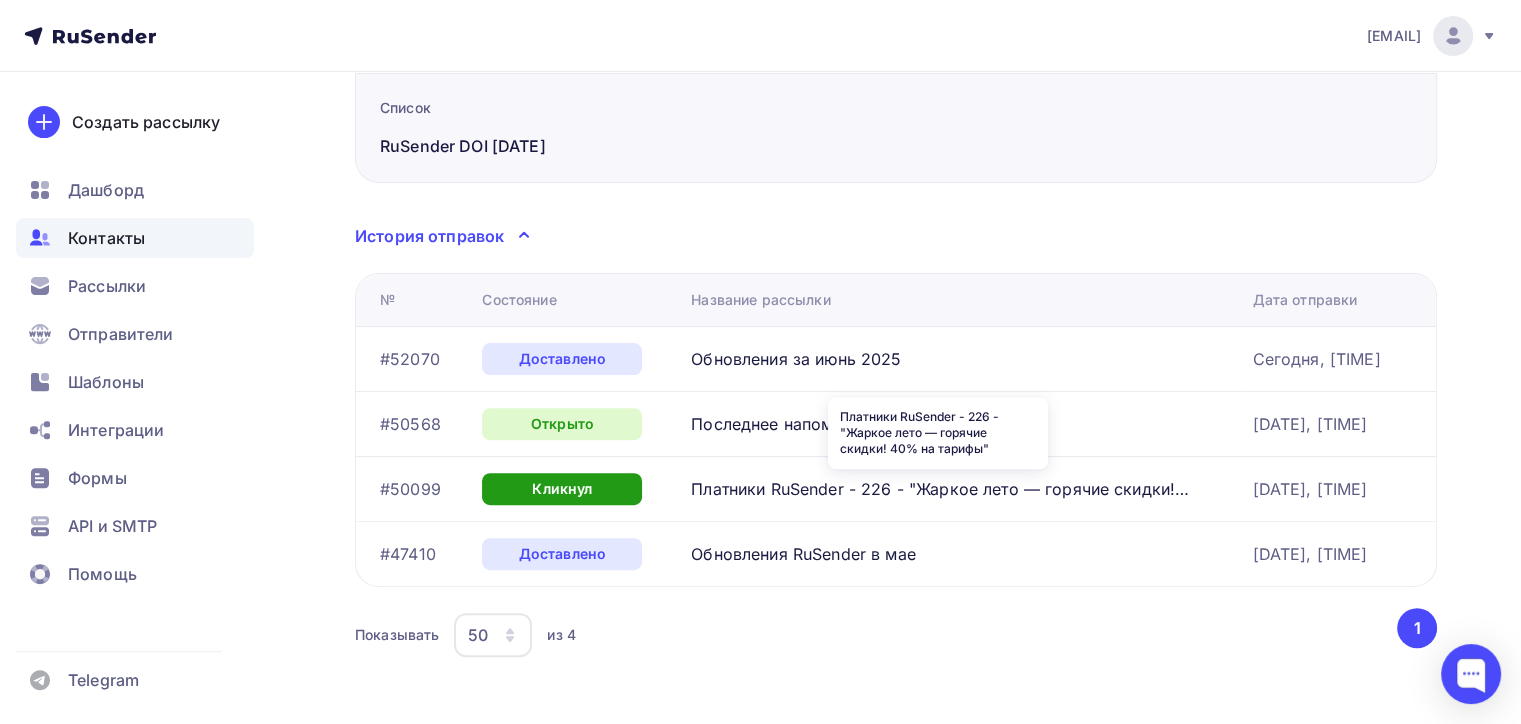 copy on "Кликнул
Платники RuSender" 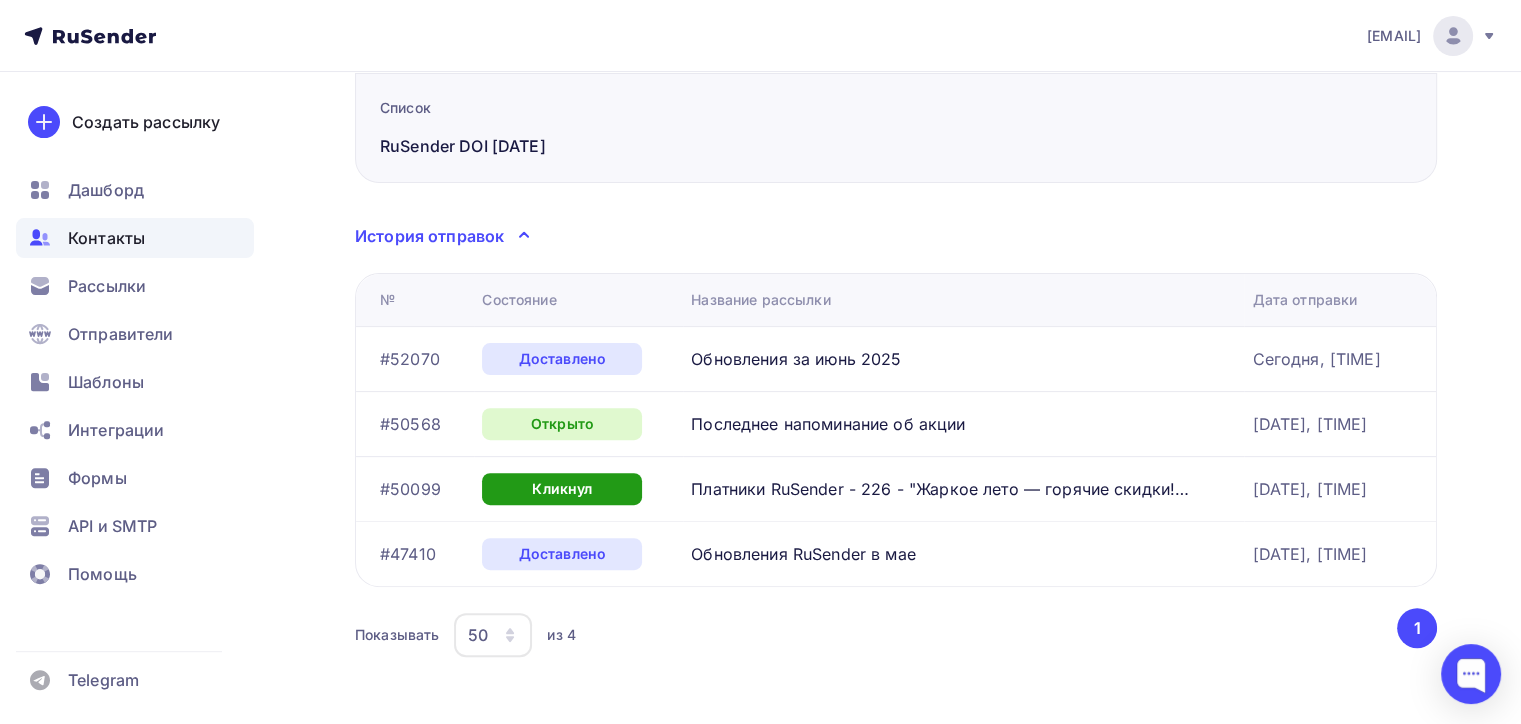 drag, startPoint x: 440, startPoint y: 415, endPoint x: 380, endPoint y: 415, distance: 60 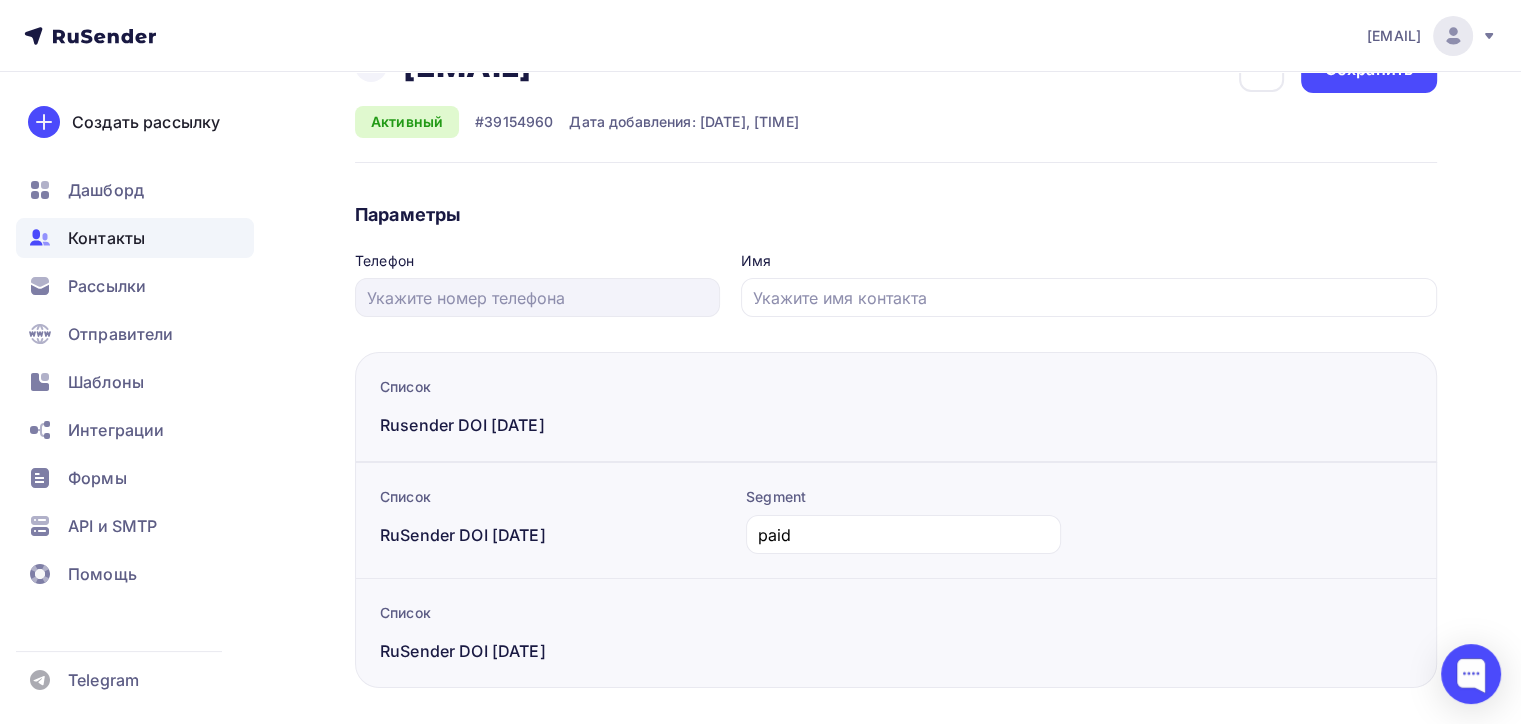 scroll, scrollTop: 0, scrollLeft: 0, axis: both 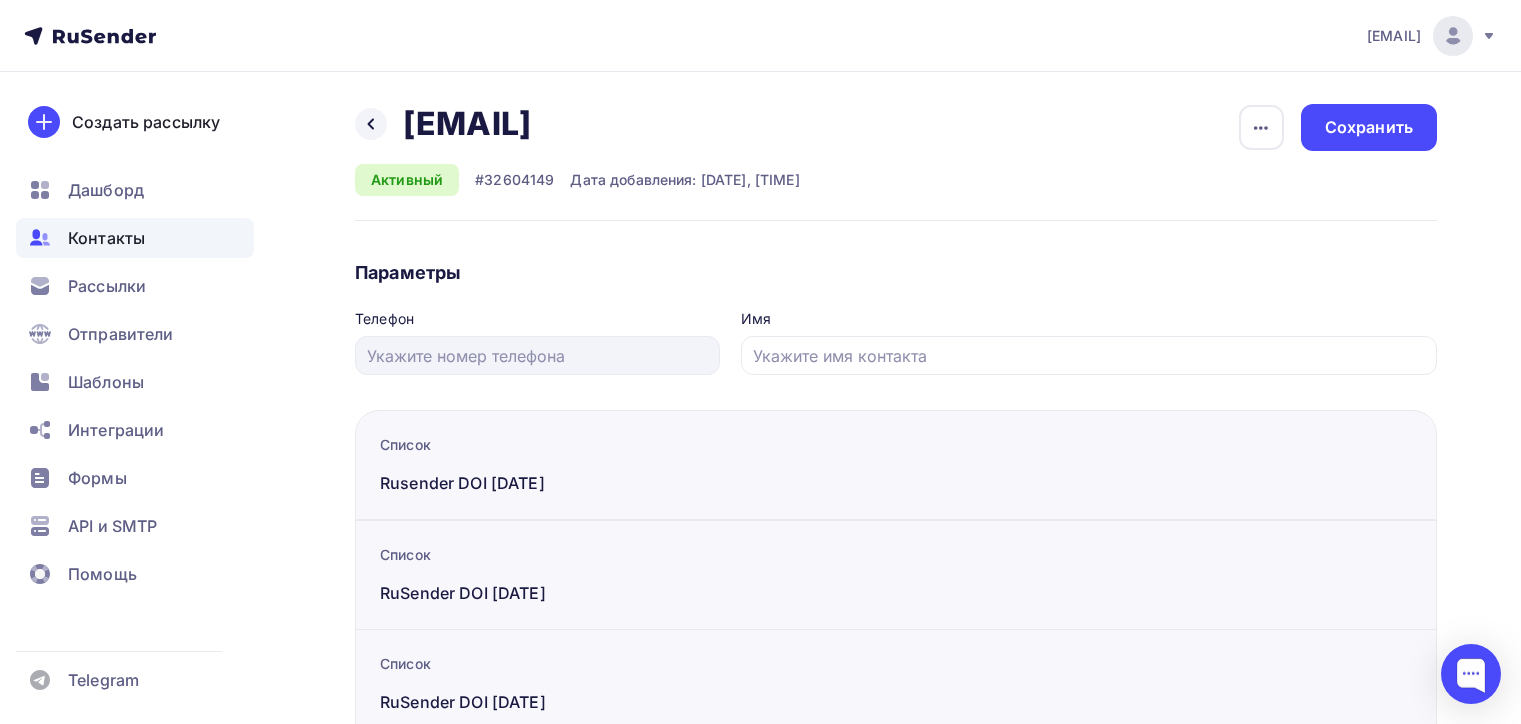 click on "Рассылки" at bounding box center [135, 286] 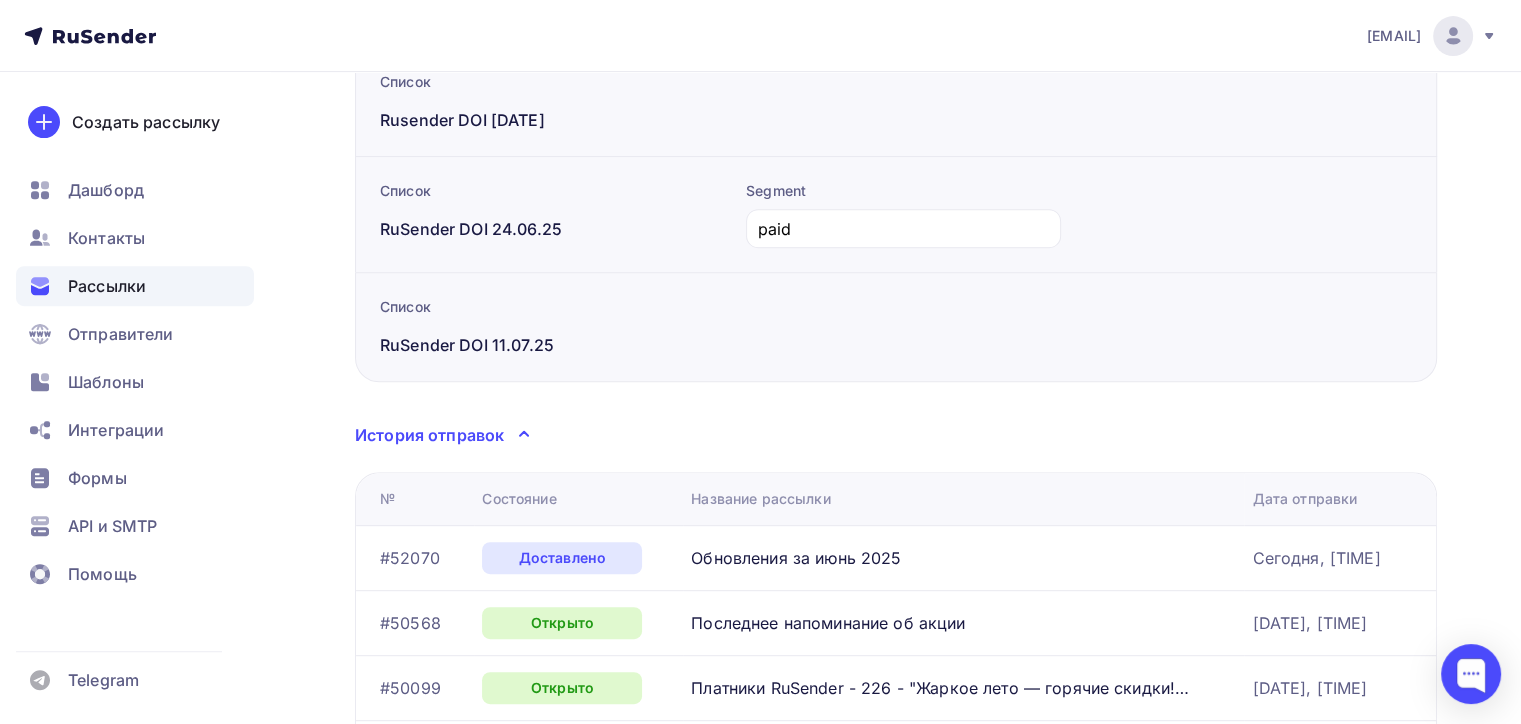 click on "Рассылки" at bounding box center [135, 286] 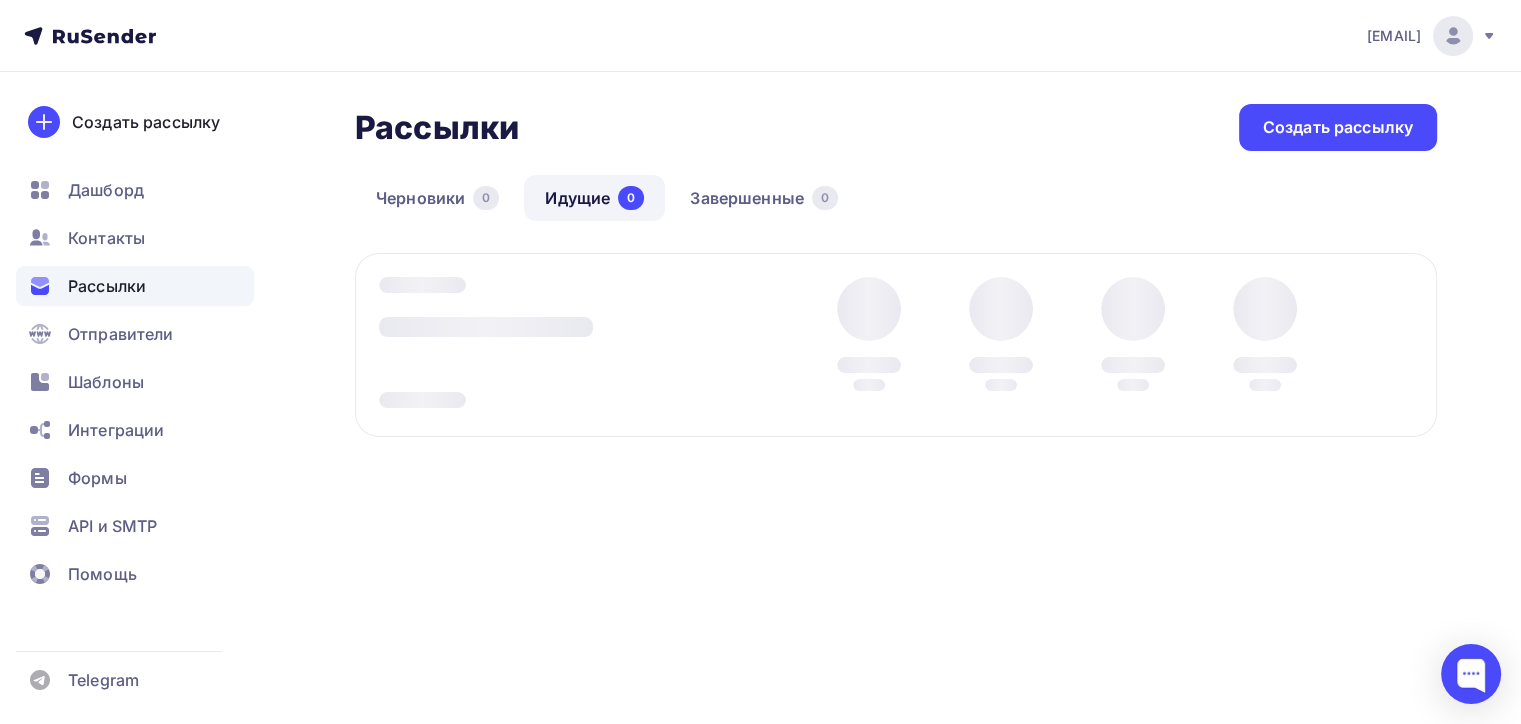 scroll, scrollTop: 0, scrollLeft: 0, axis: both 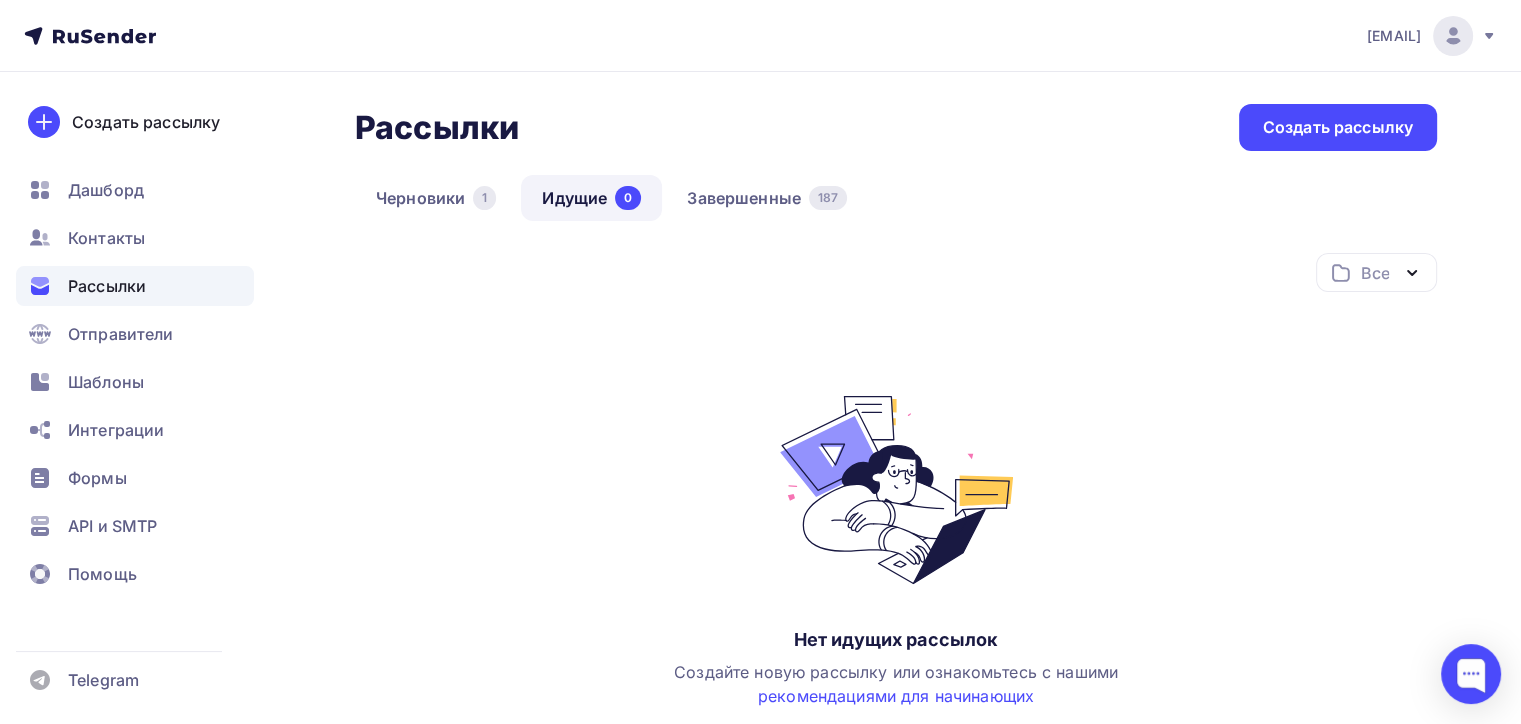 click on "Черновики
1
Идущие
0
Завершенные
187" at bounding box center (896, 214) 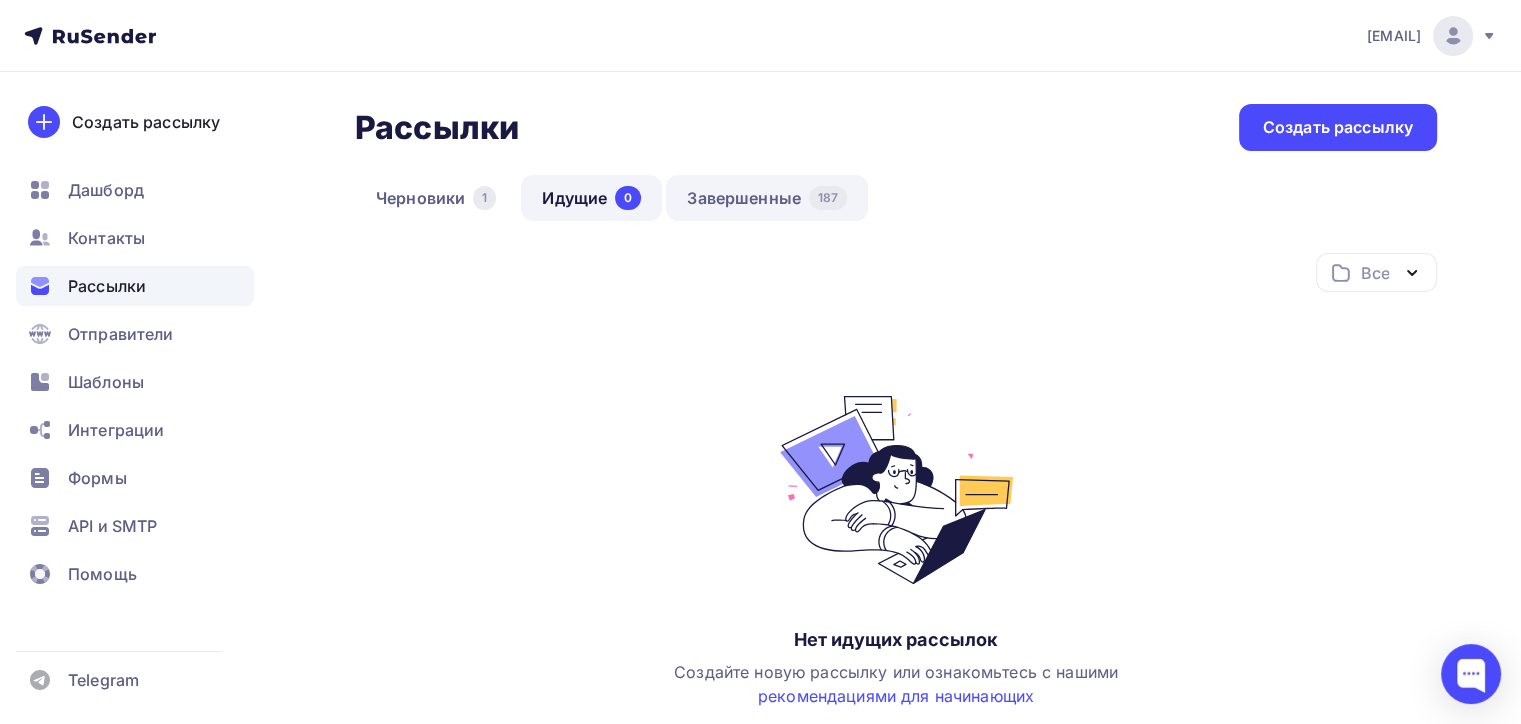 click on "Завершенные
187" at bounding box center (767, 198) 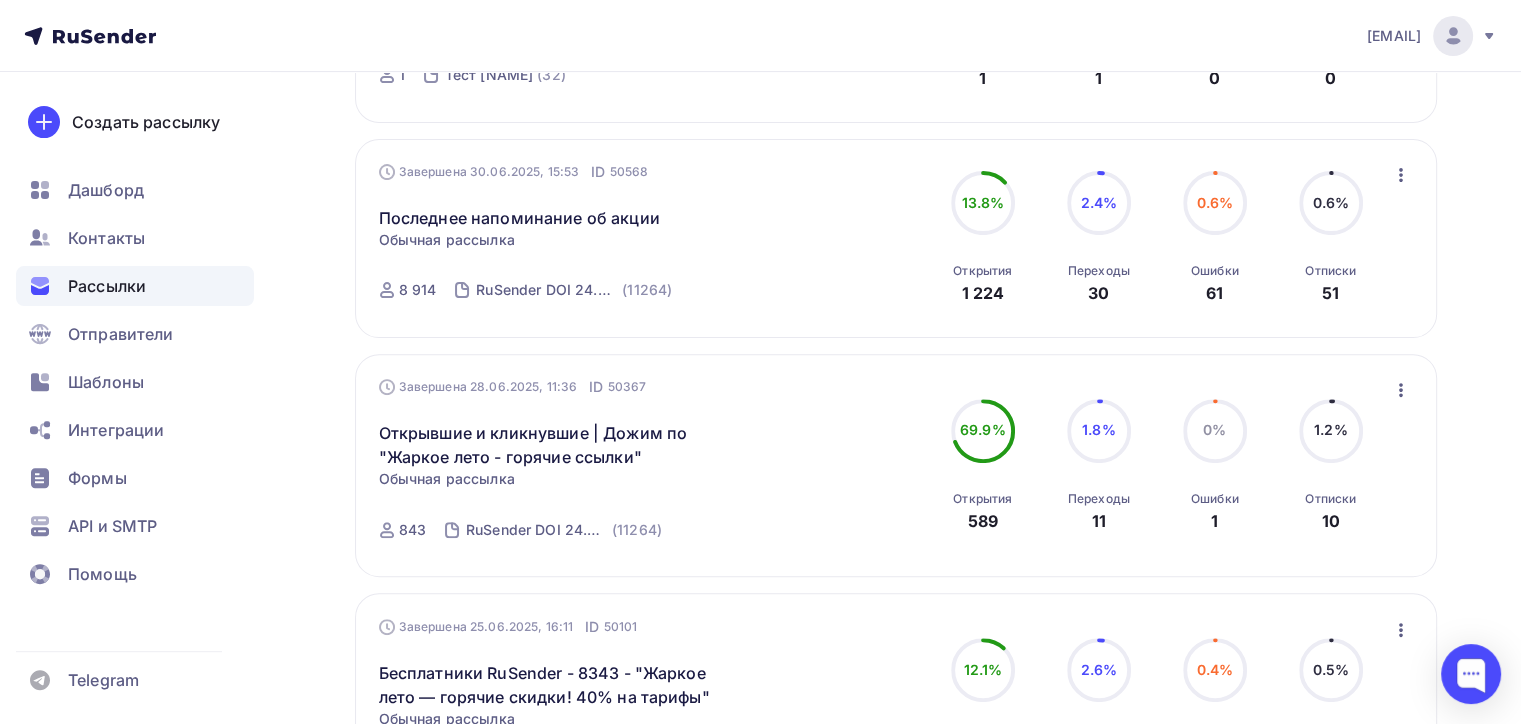scroll, scrollTop: 700, scrollLeft: 0, axis: vertical 